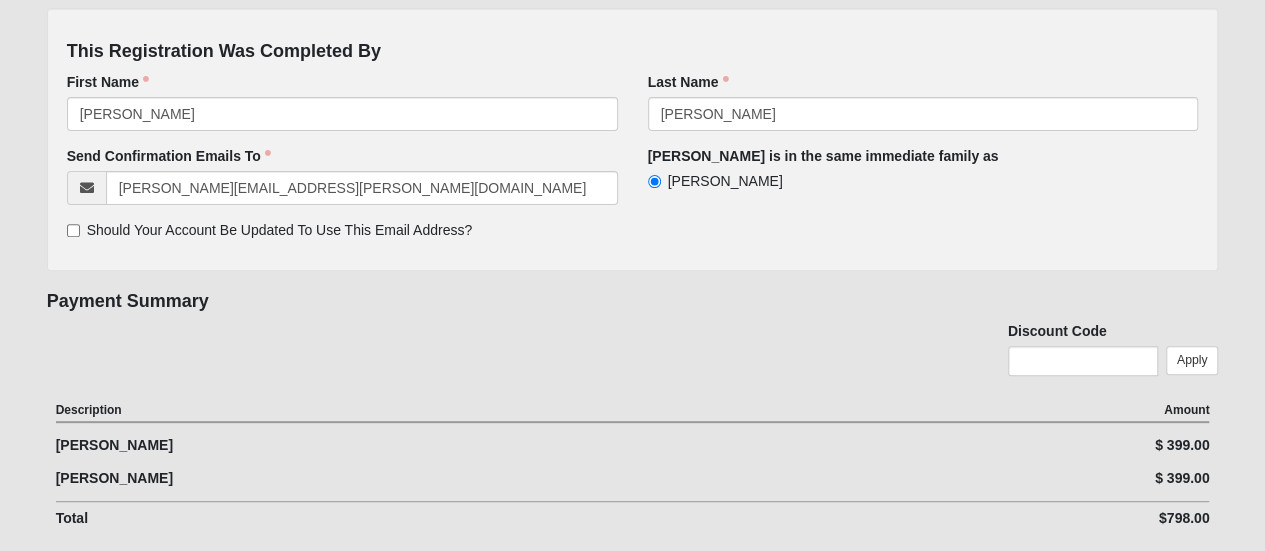 scroll, scrollTop: 0, scrollLeft: 0, axis: both 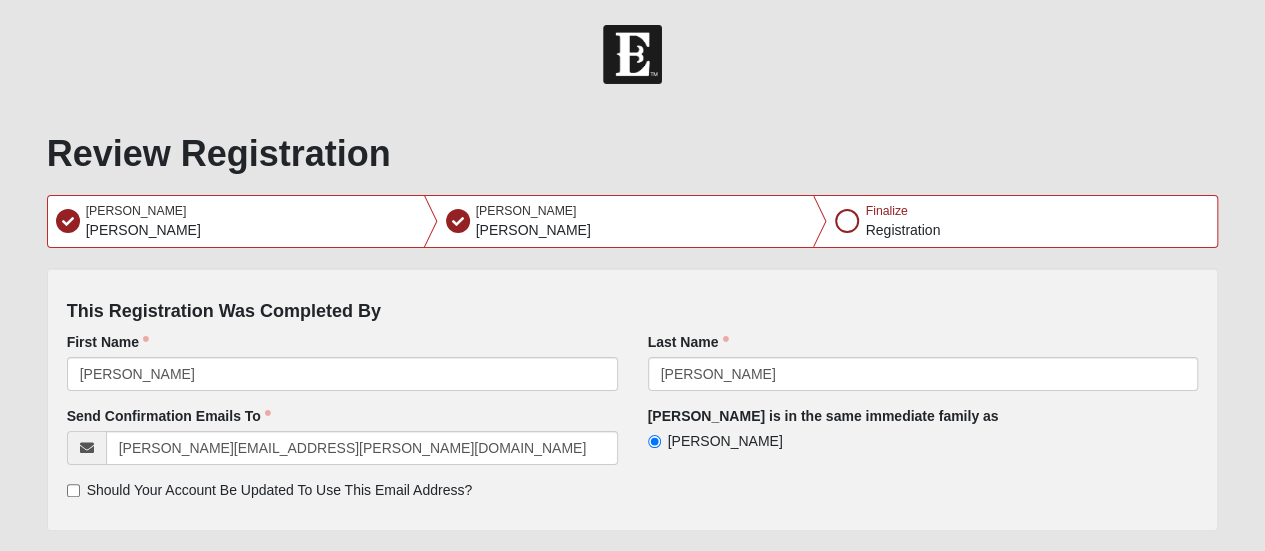 click on "Finalize Registration" at bounding box center (1022, 221) 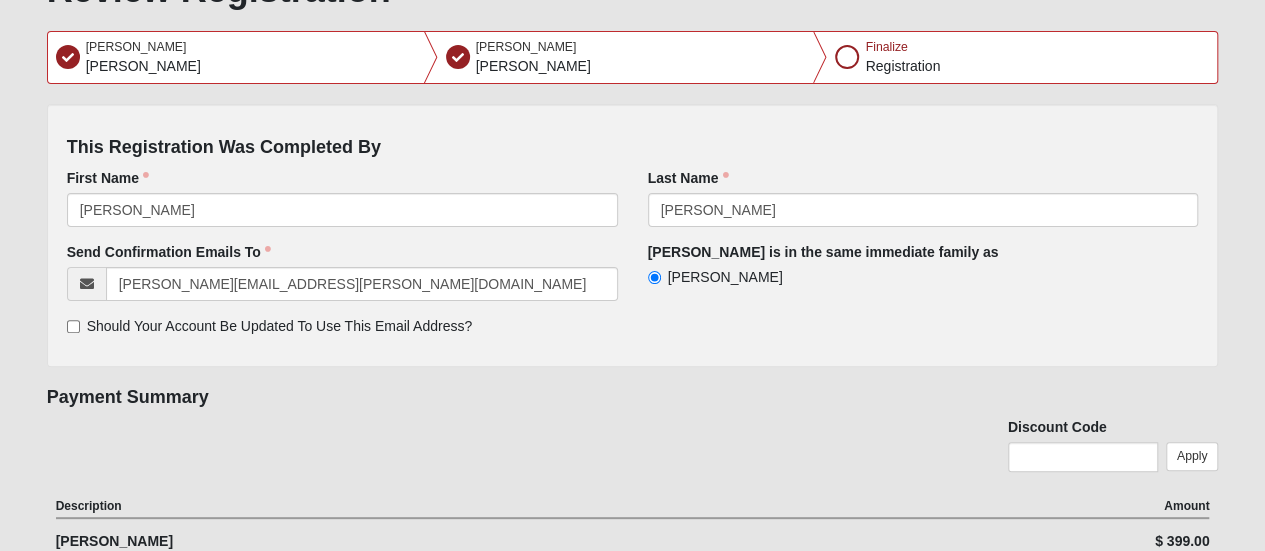 scroll, scrollTop: 577, scrollLeft: 0, axis: vertical 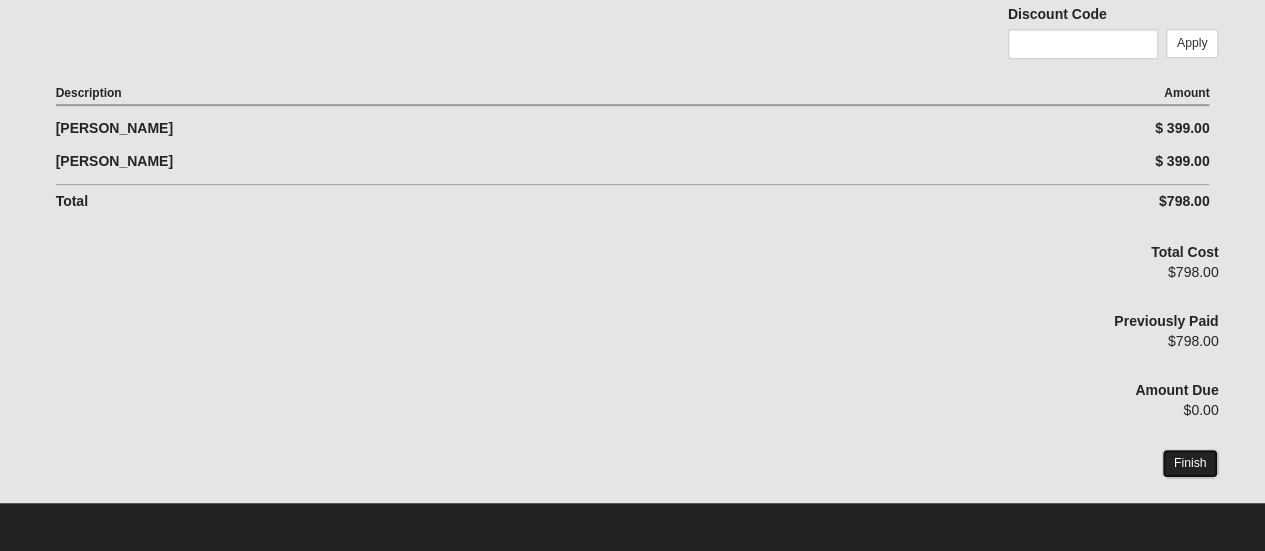 click on "Finish" at bounding box center [1190, 463] 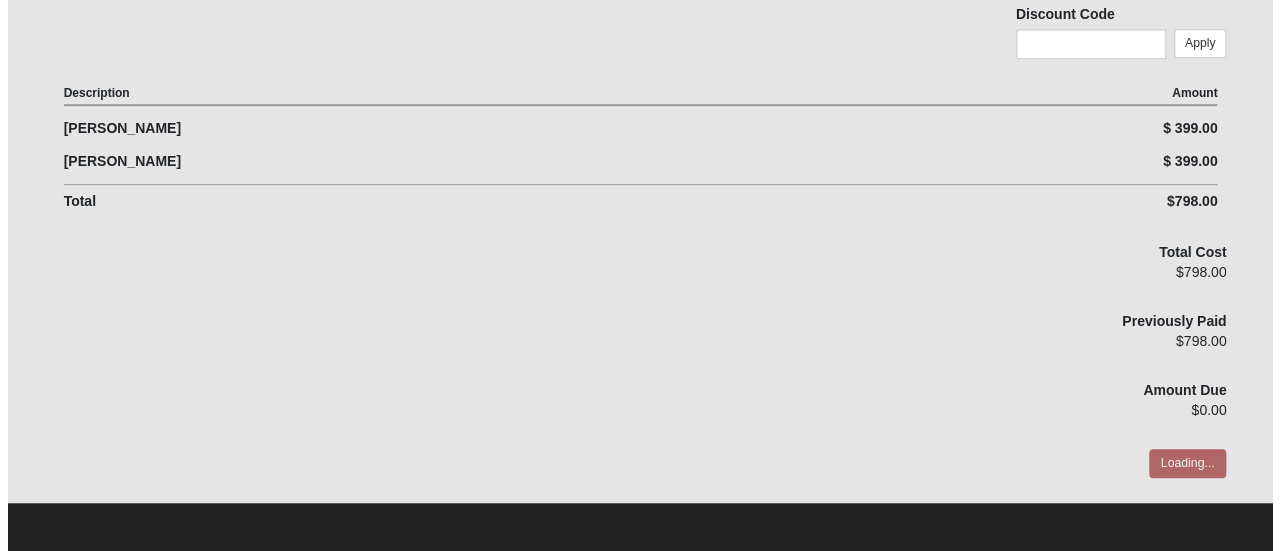 scroll, scrollTop: 0, scrollLeft: 0, axis: both 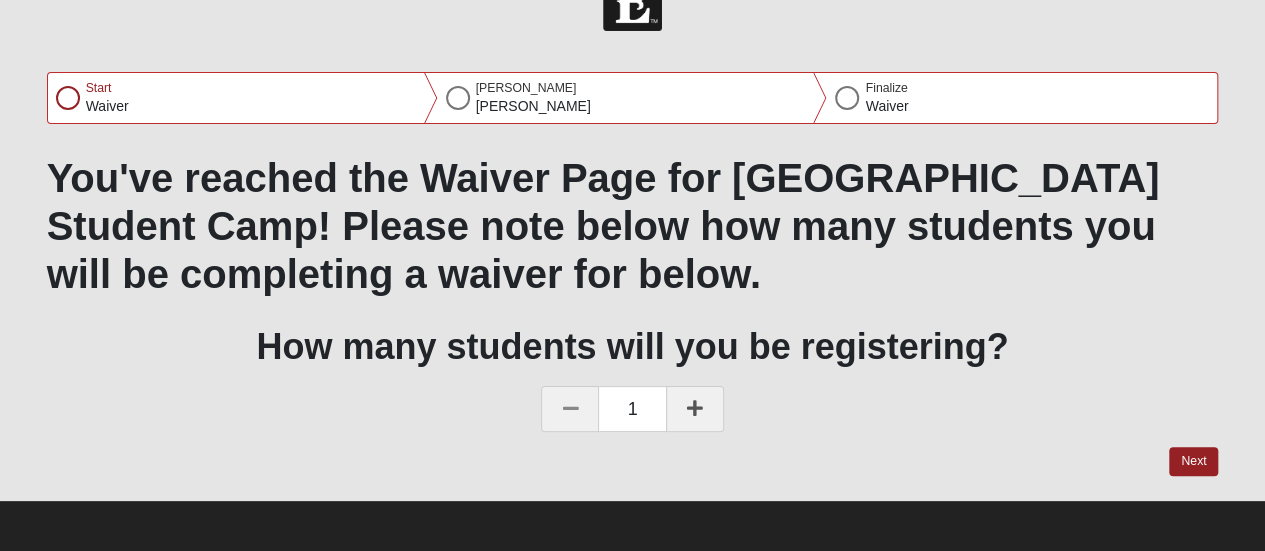 click at bounding box center [695, 409] 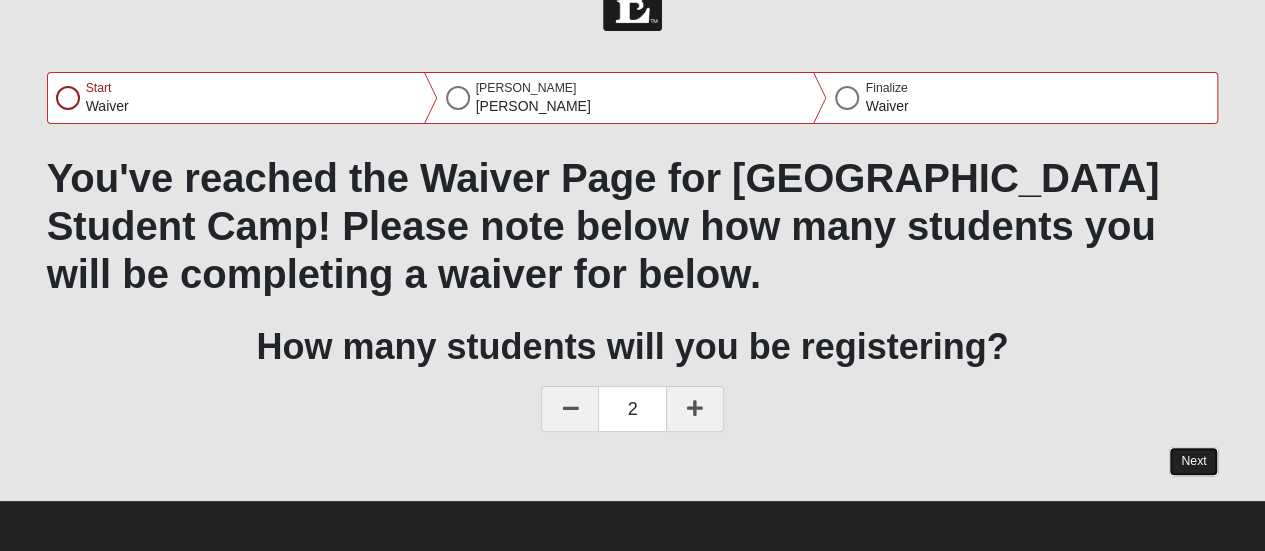 click on "Next" at bounding box center [1193, 461] 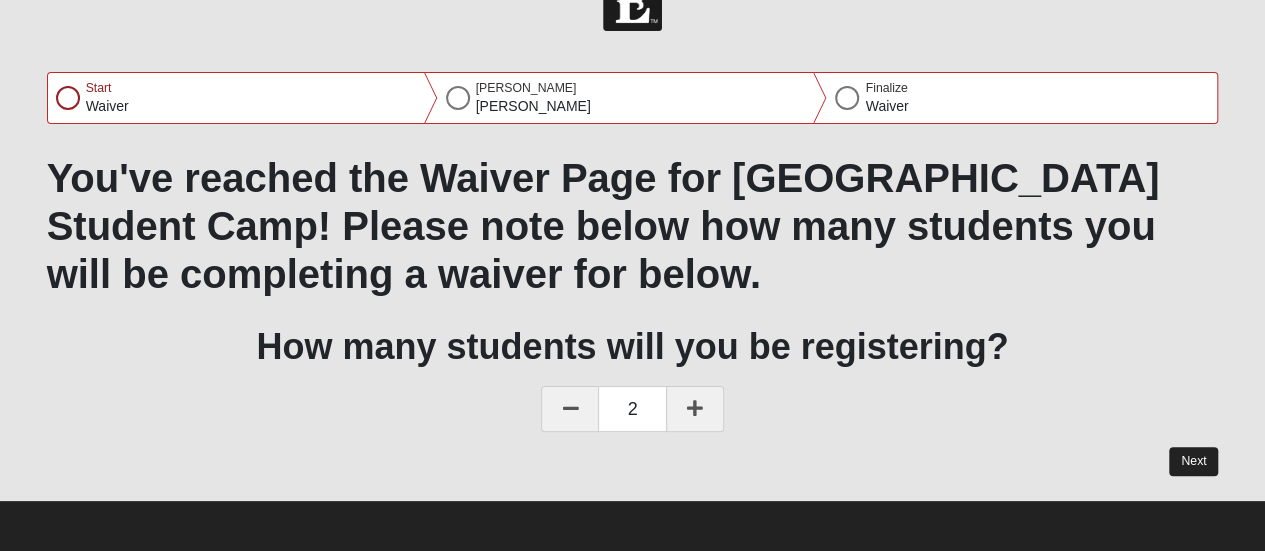 select on "7" 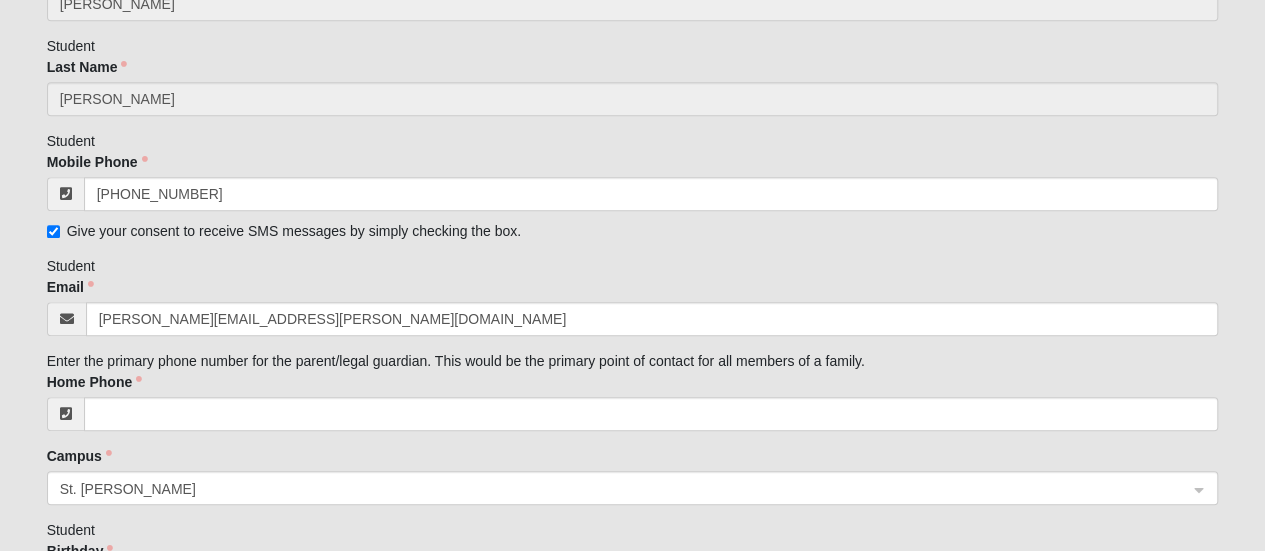 scroll, scrollTop: 547, scrollLeft: 0, axis: vertical 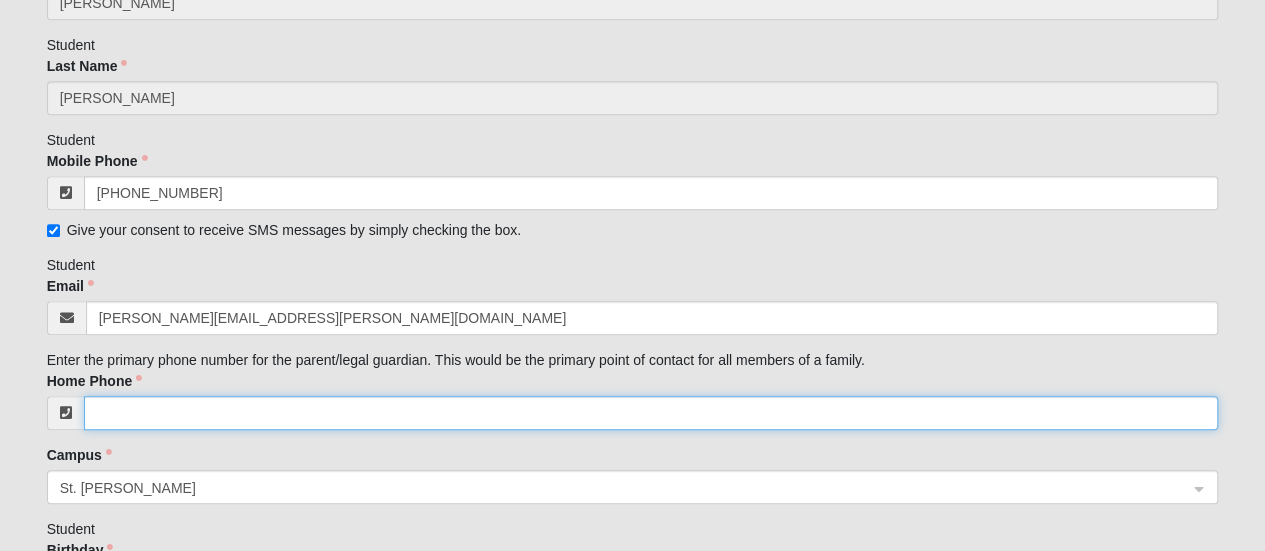 click on "Home Phone" at bounding box center (651, 413) 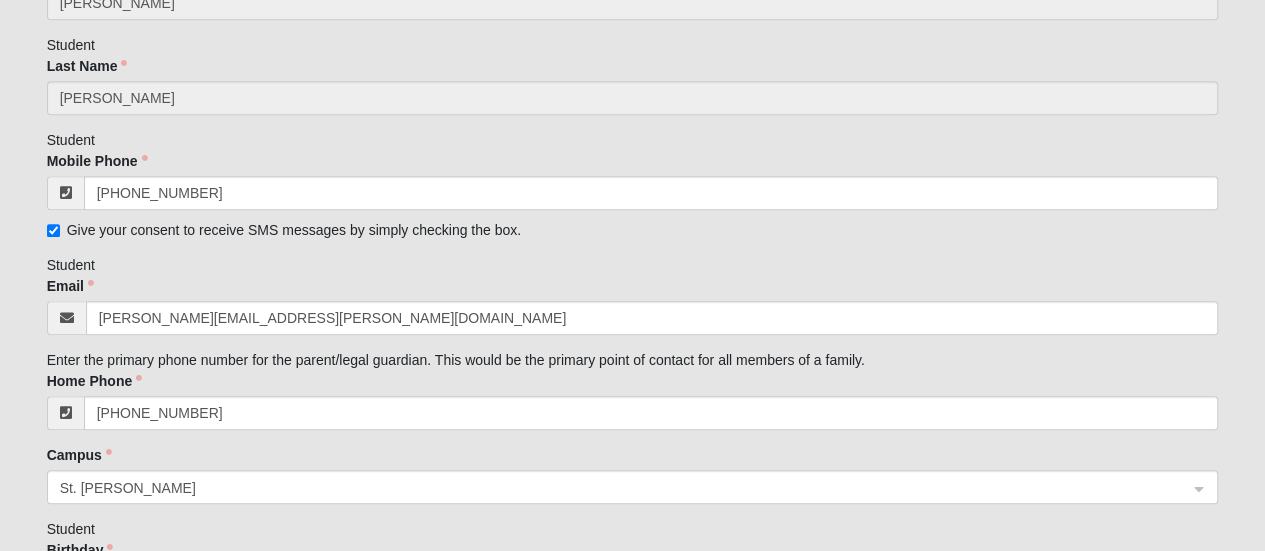 type on "[PERSON_NAME]" 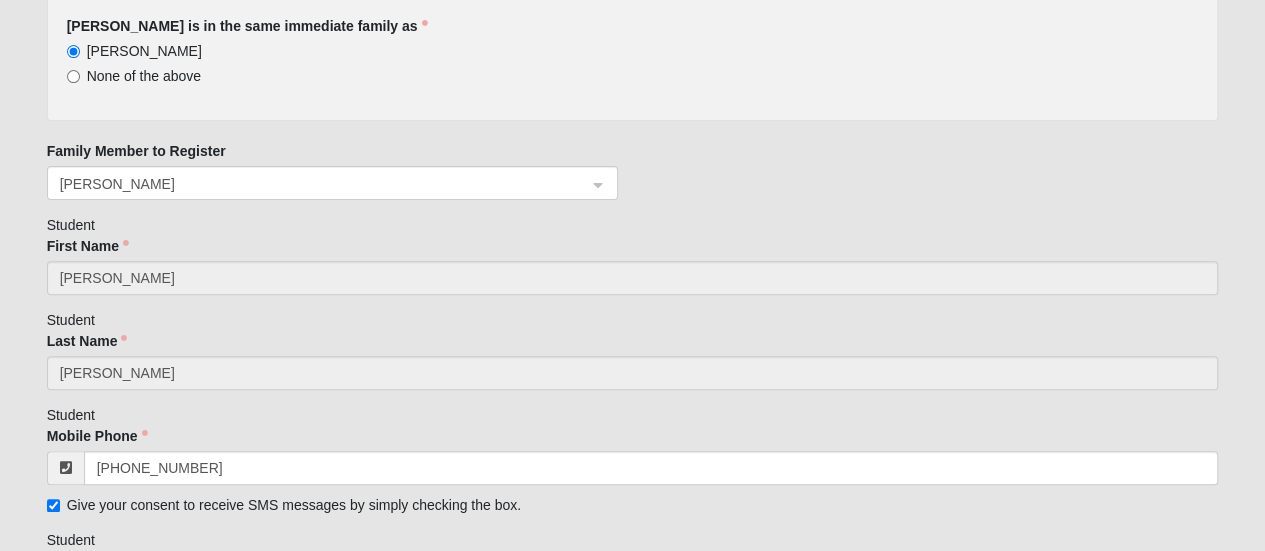 scroll, scrollTop: 276, scrollLeft: 0, axis: vertical 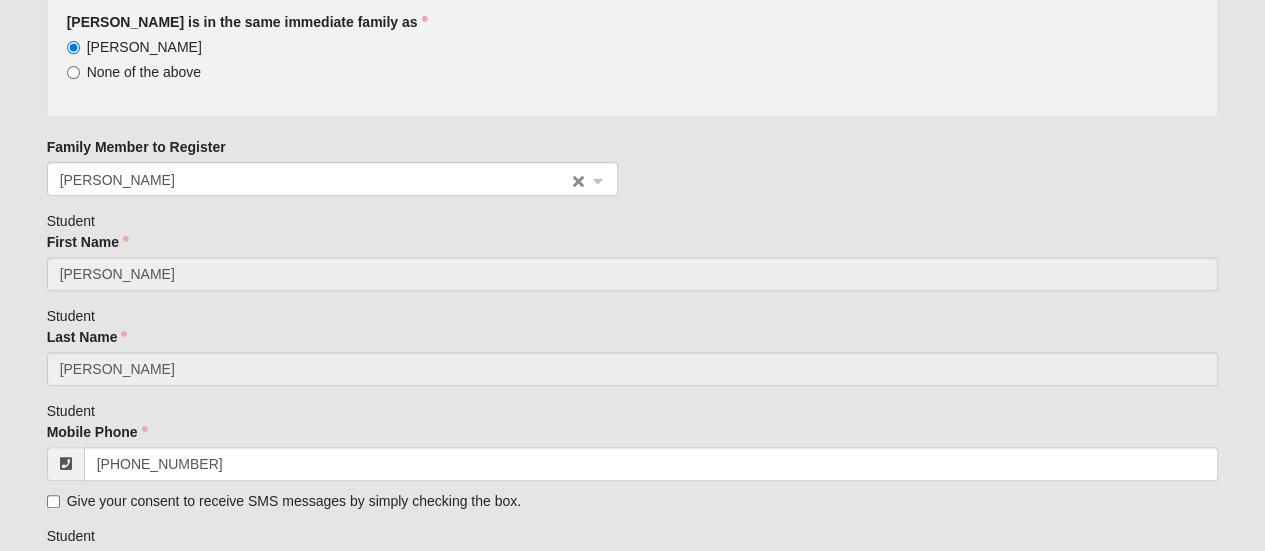 type 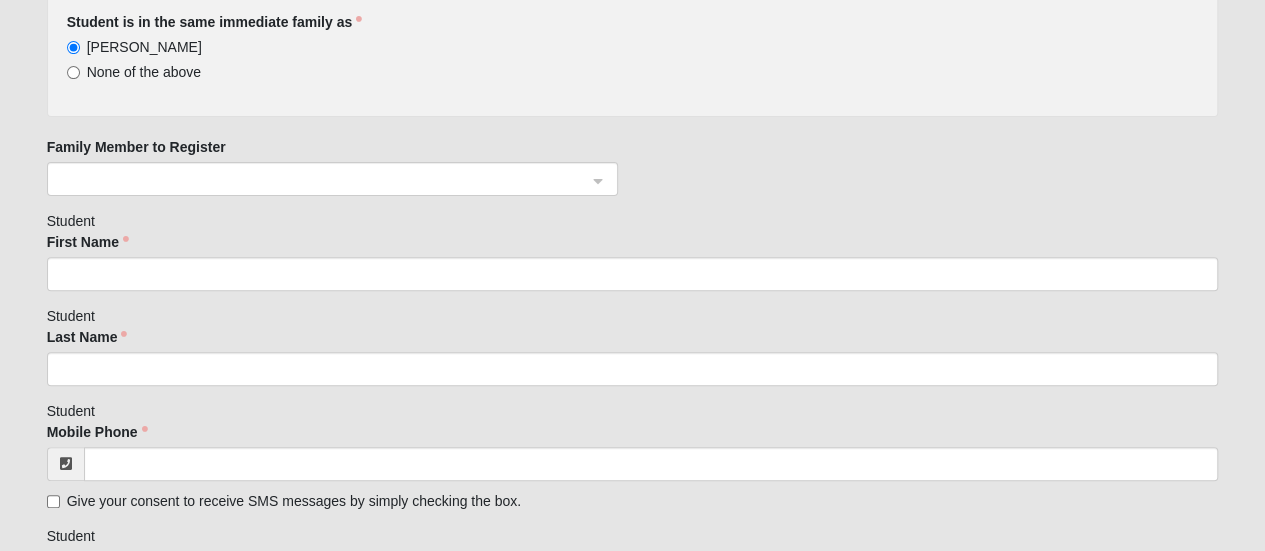 click 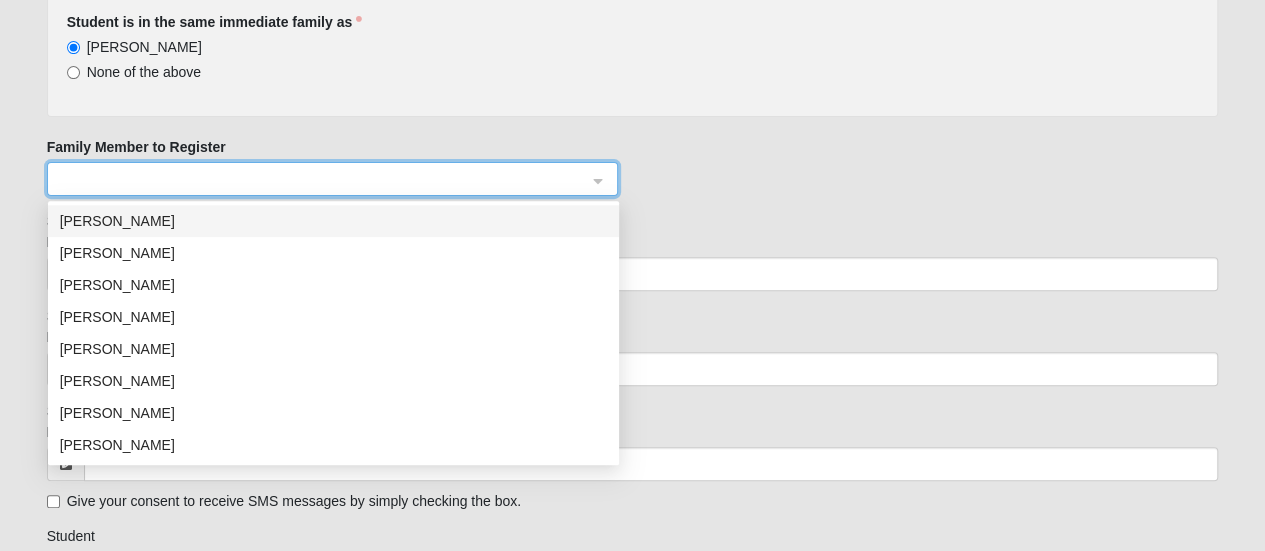 click on "[PERSON_NAME]" at bounding box center [333, 285] 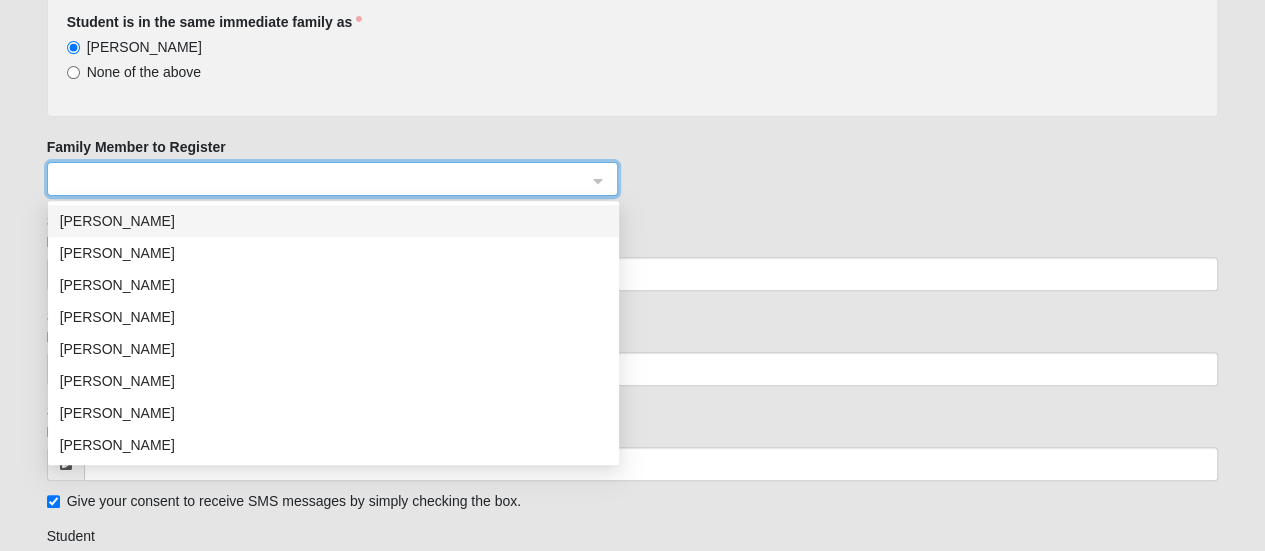 type on "[PERSON_NAME]" 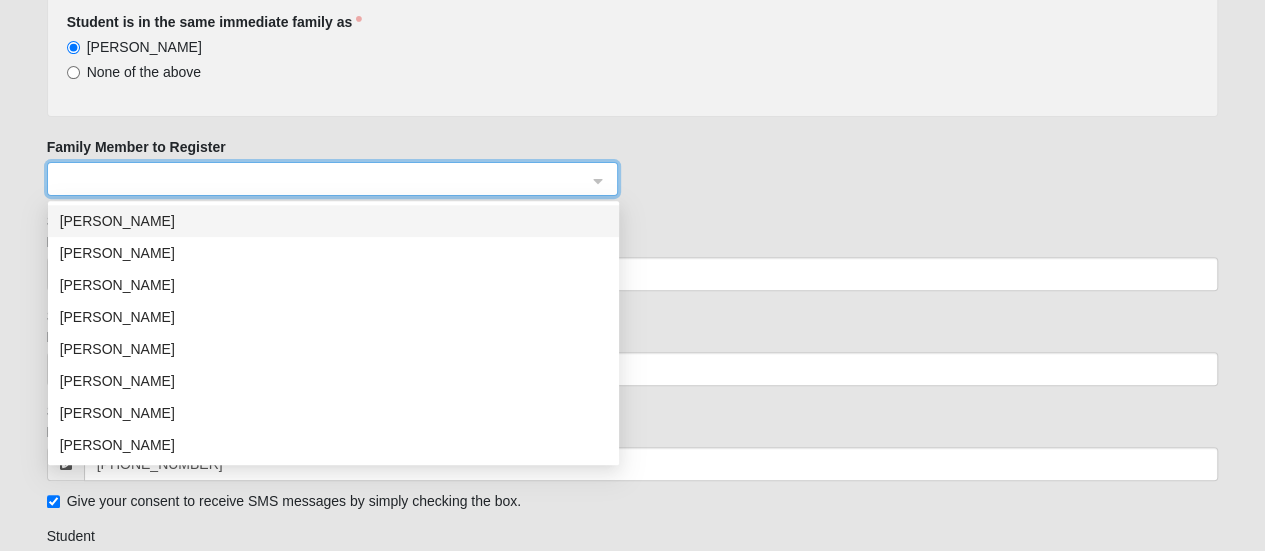 select on "27" 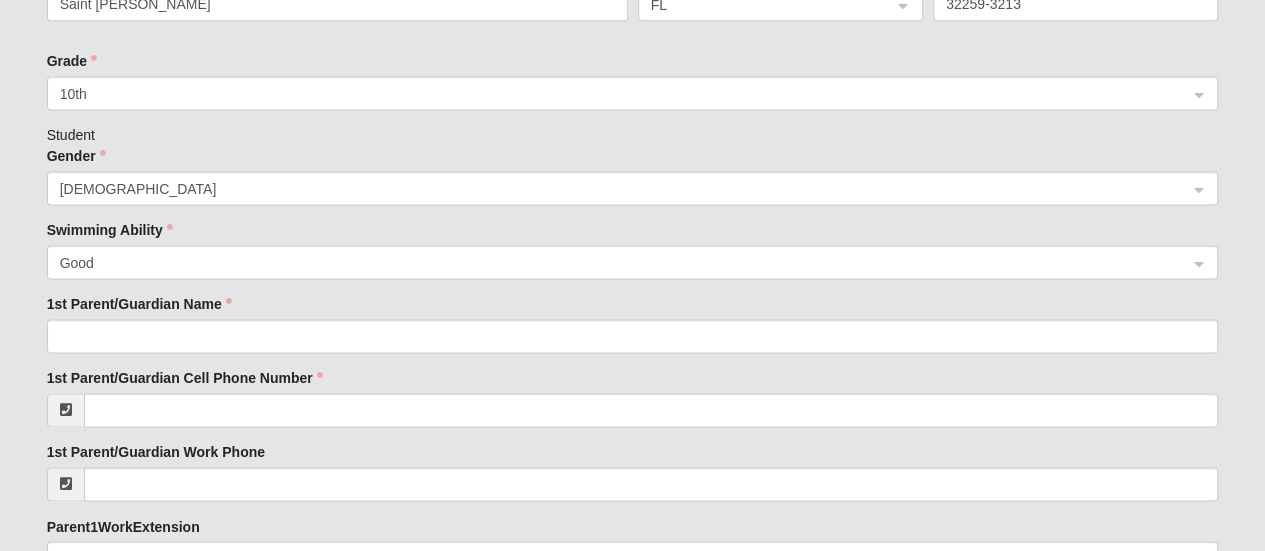 scroll, scrollTop: 1370, scrollLeft: 0, axis: vertical 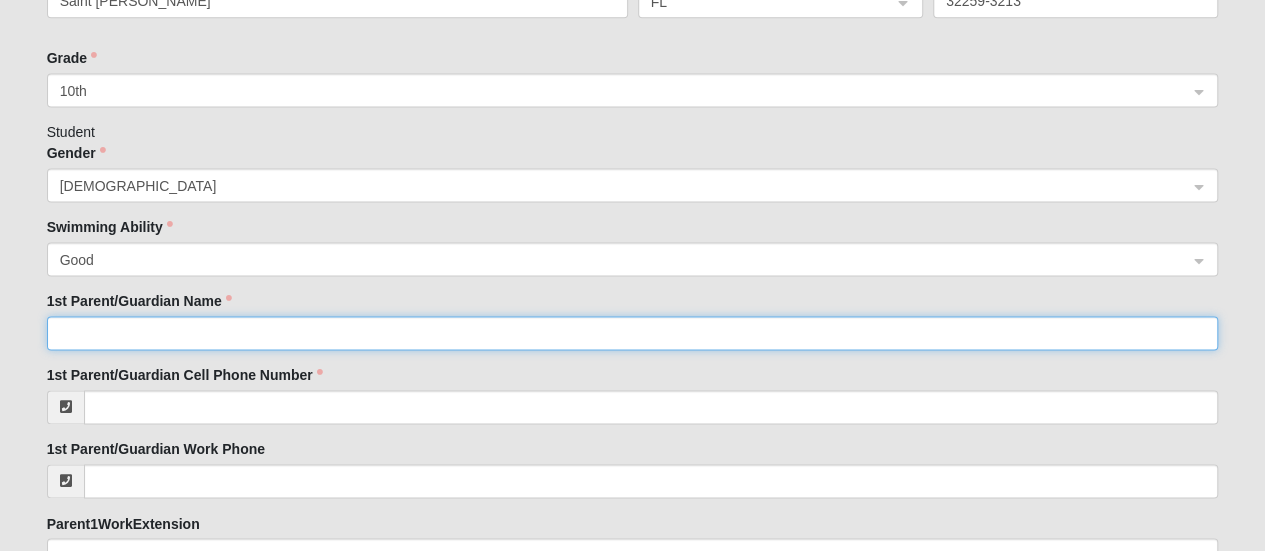 click on "1st Parent/Guardian Name" 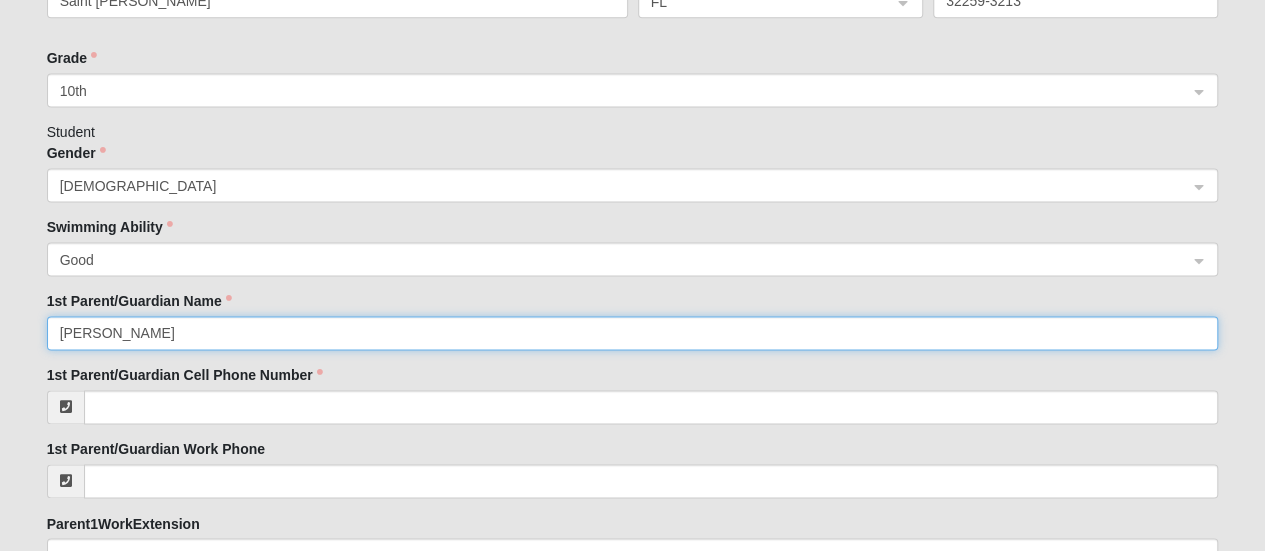 type on "[PERSON_NAME]" 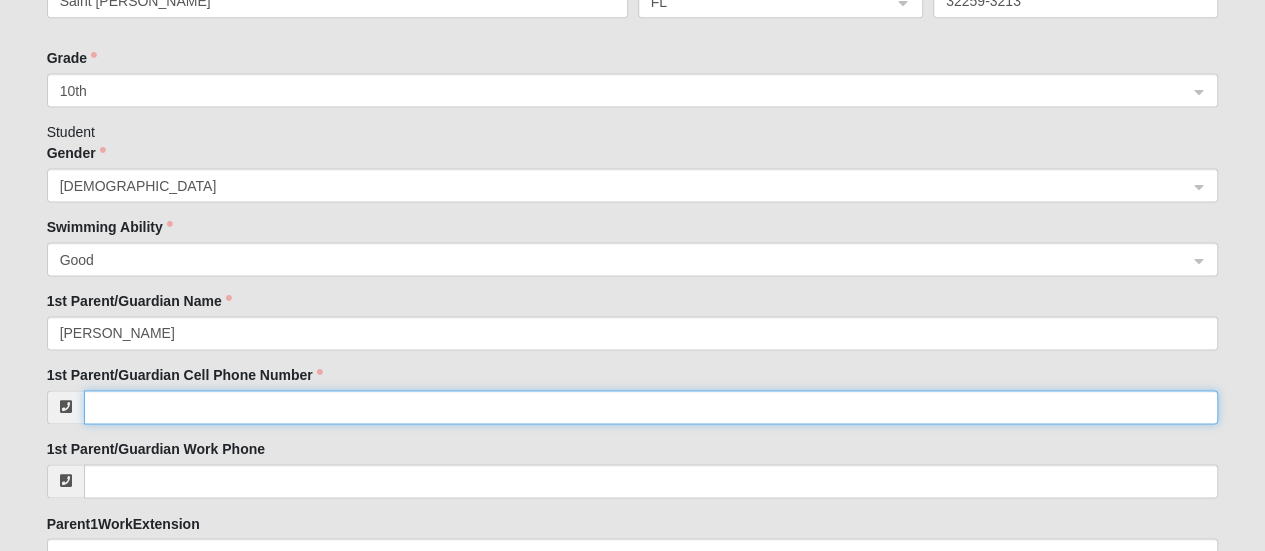 click on "1st Parent/Guardian Cell Phone Number" at bounding box center [651, 407] 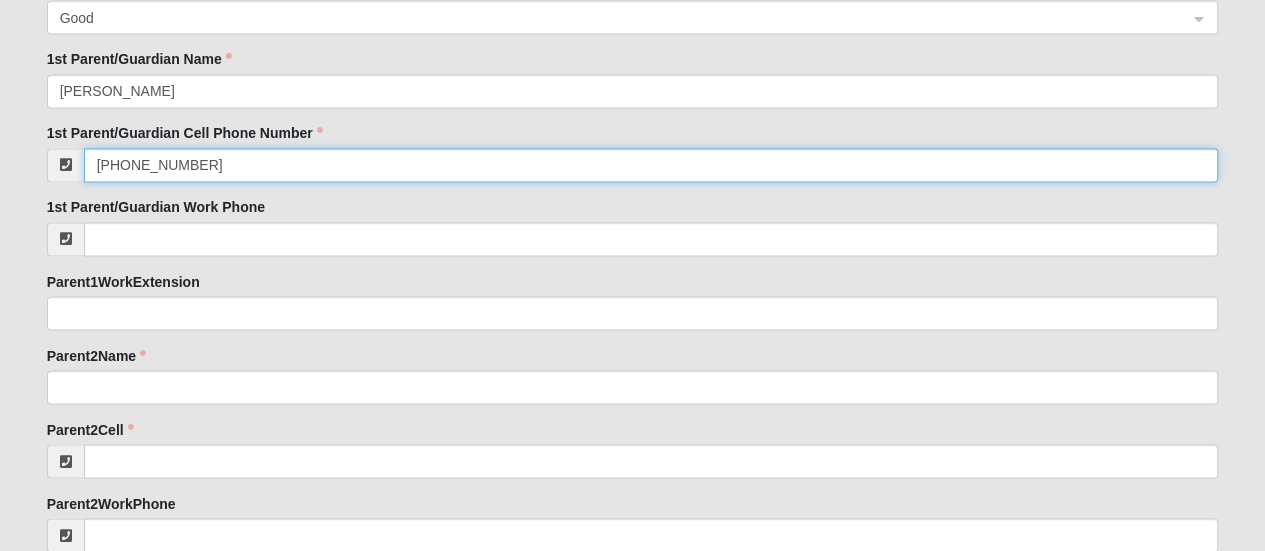 scroll, scrollTop: 1642, scrollLeft: 0, axis: vertical 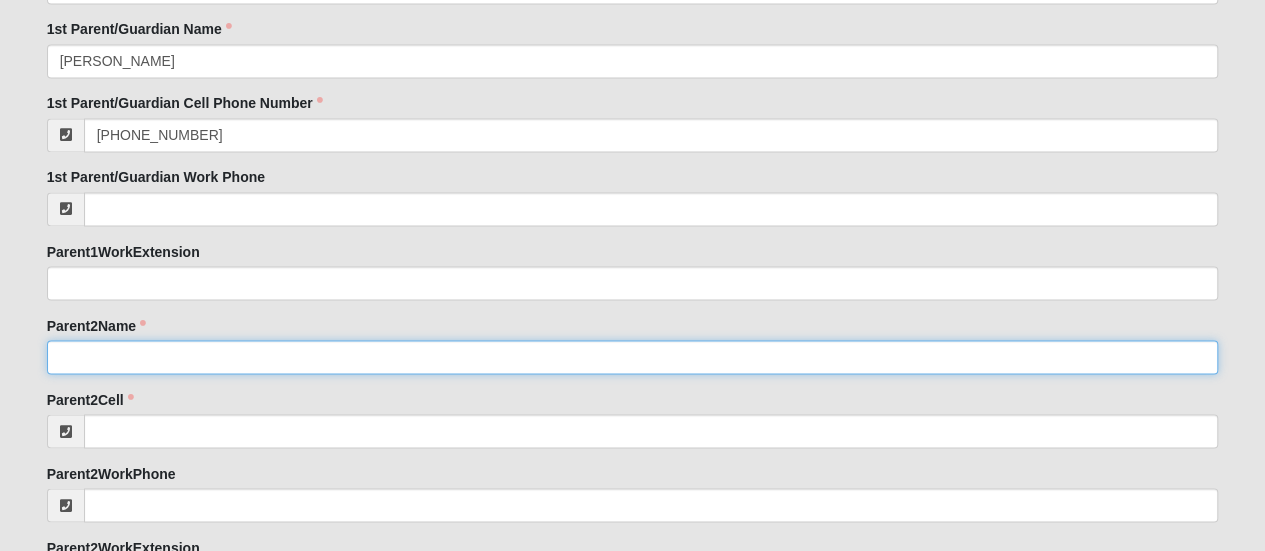 click on "Parent2Name" 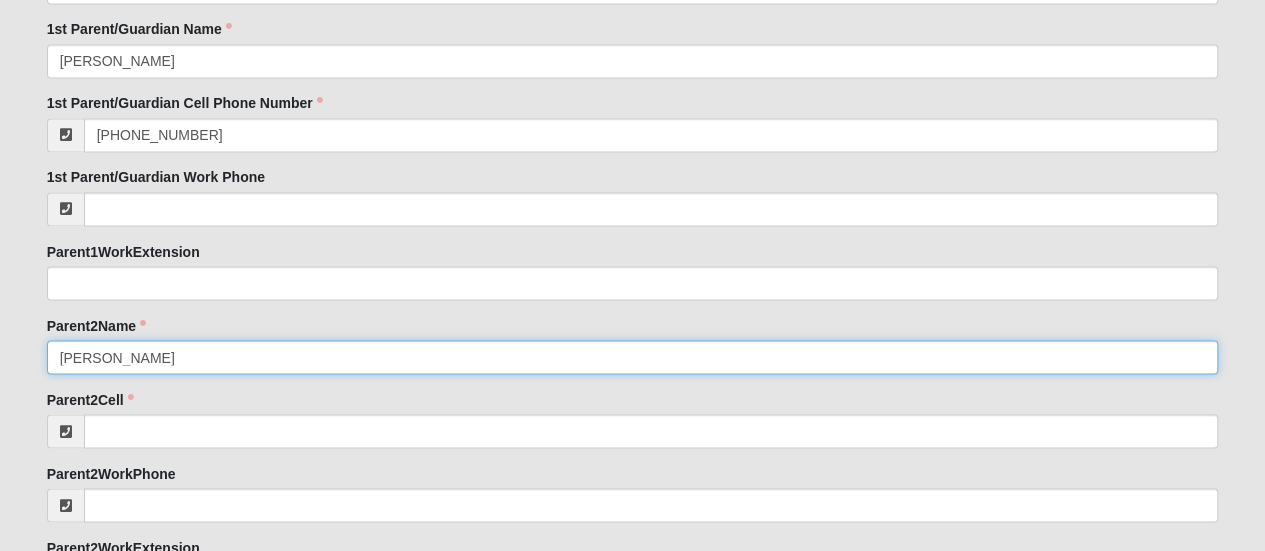 type on "[PERSON_NAME]" 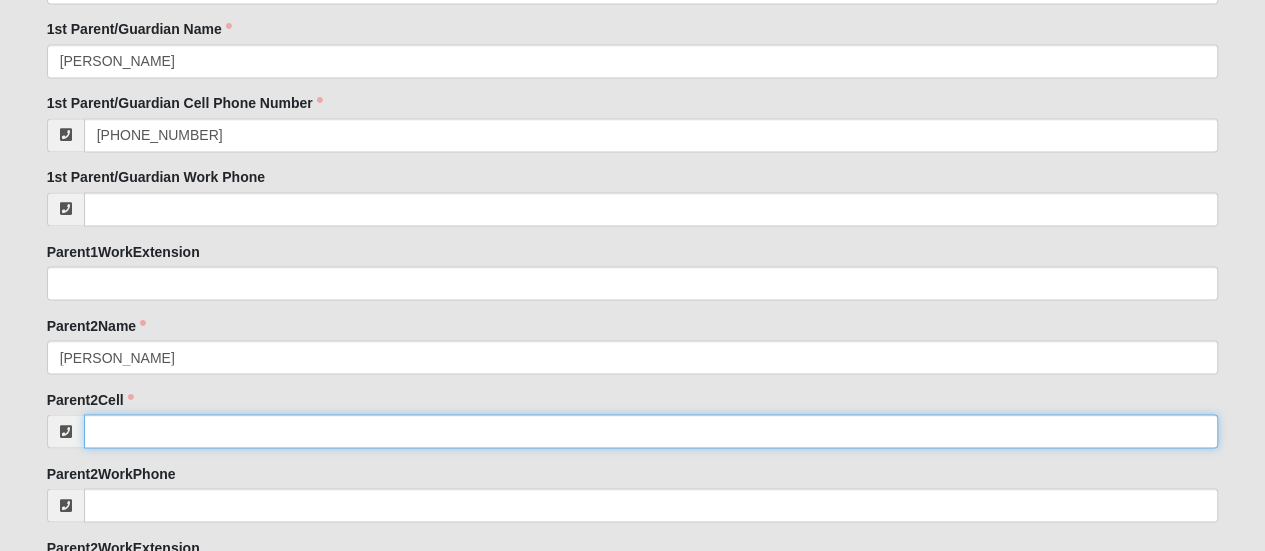 click on "Parent2Cell" at bounding box center (651, 431) 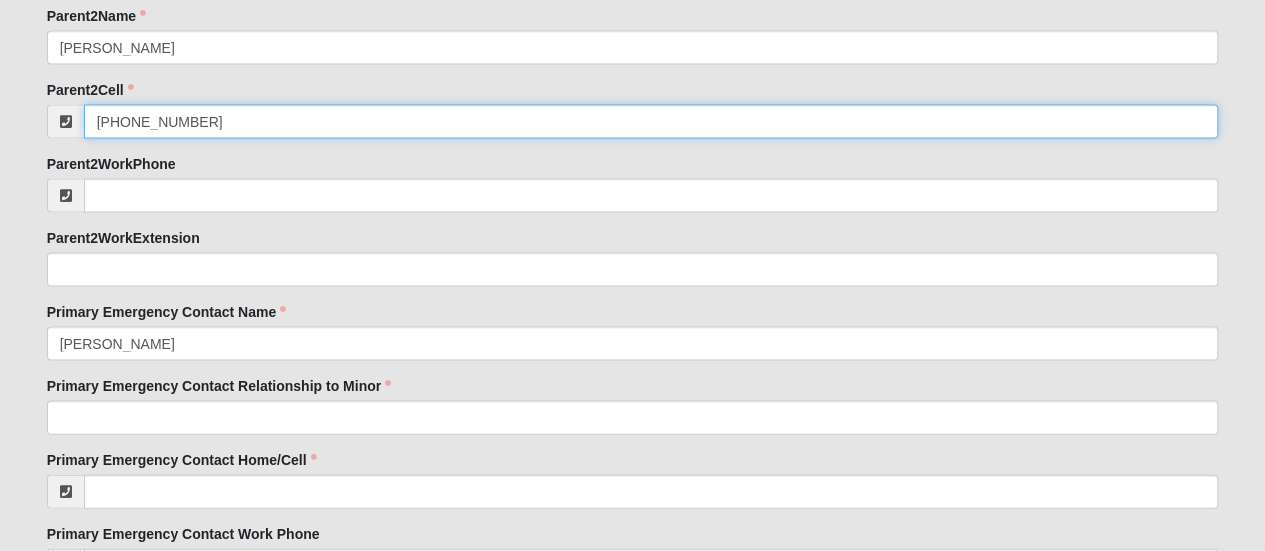 scroll, scrollTop: 2016, scrollLeft: 0, axis: vertical 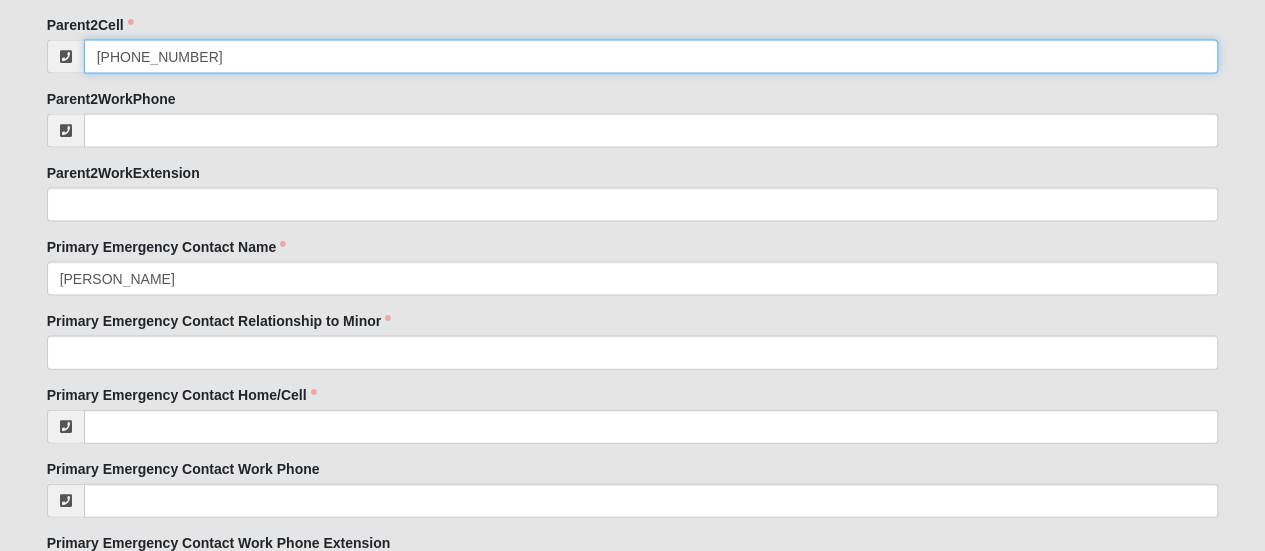 type on "[PHONE_NUMBER]" 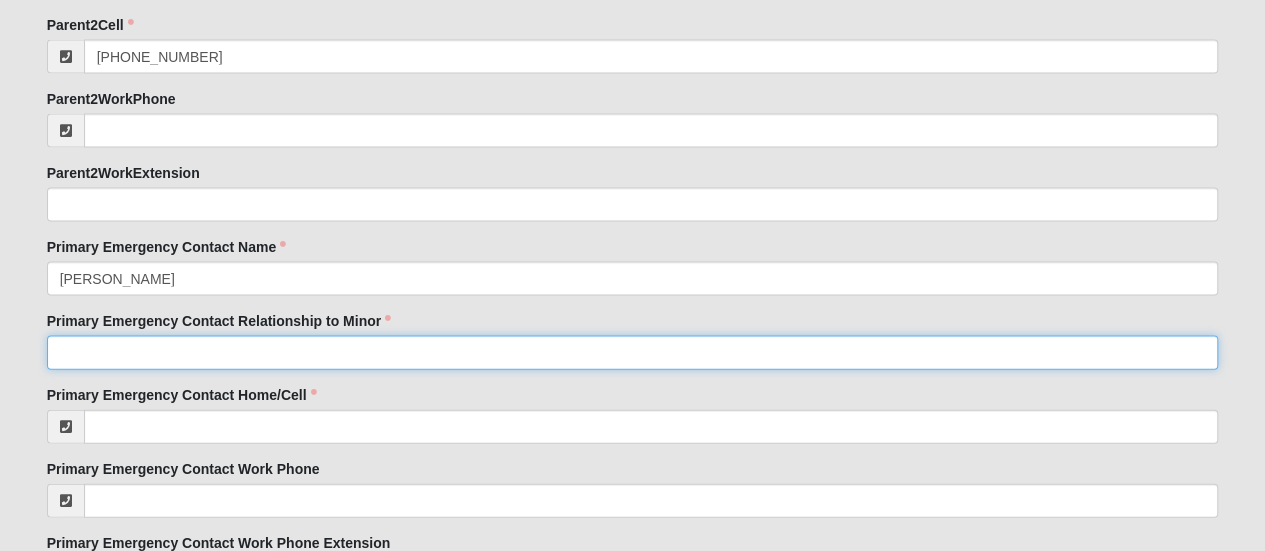 click on "Primary Emergency Contact Relationship to Minor" 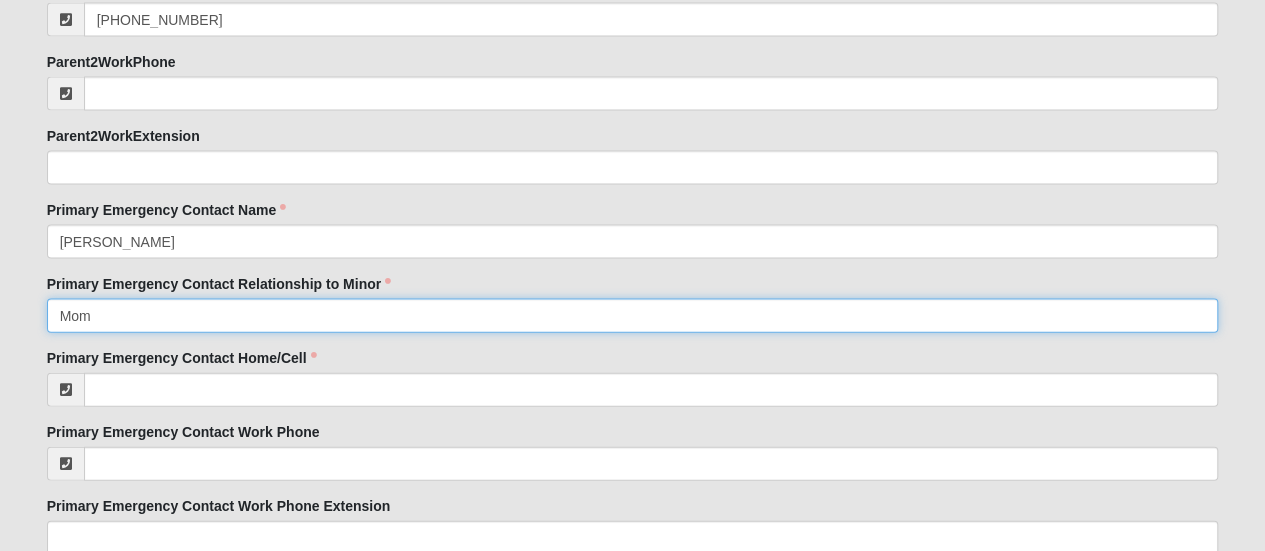 scroll, scrollTop: 2064, scrollLeft: 0, axis: vertical 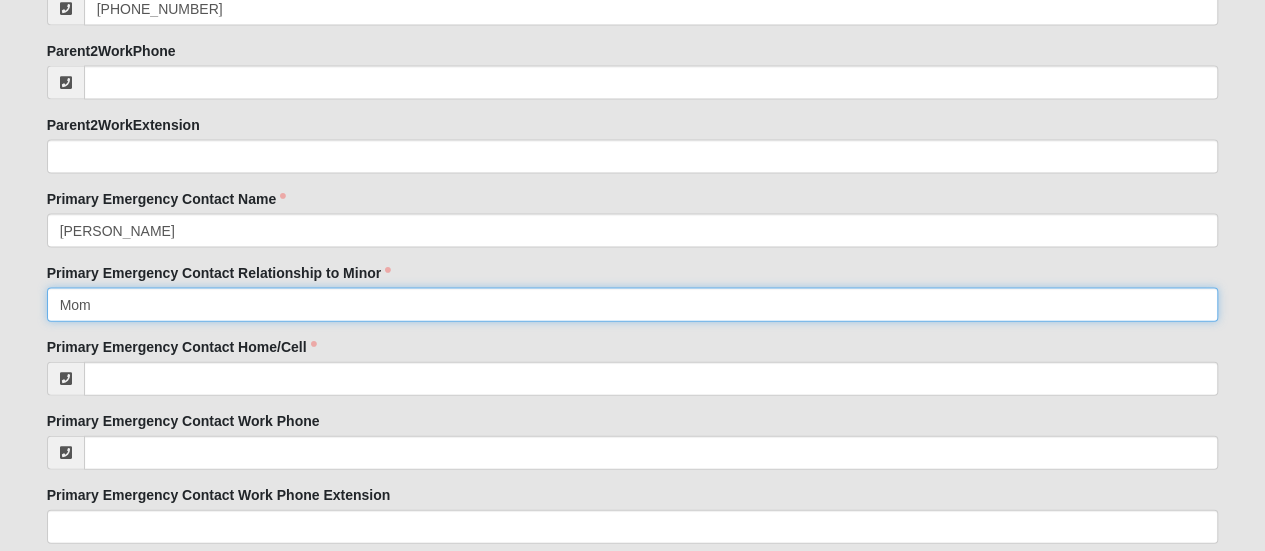 type on "Mom" 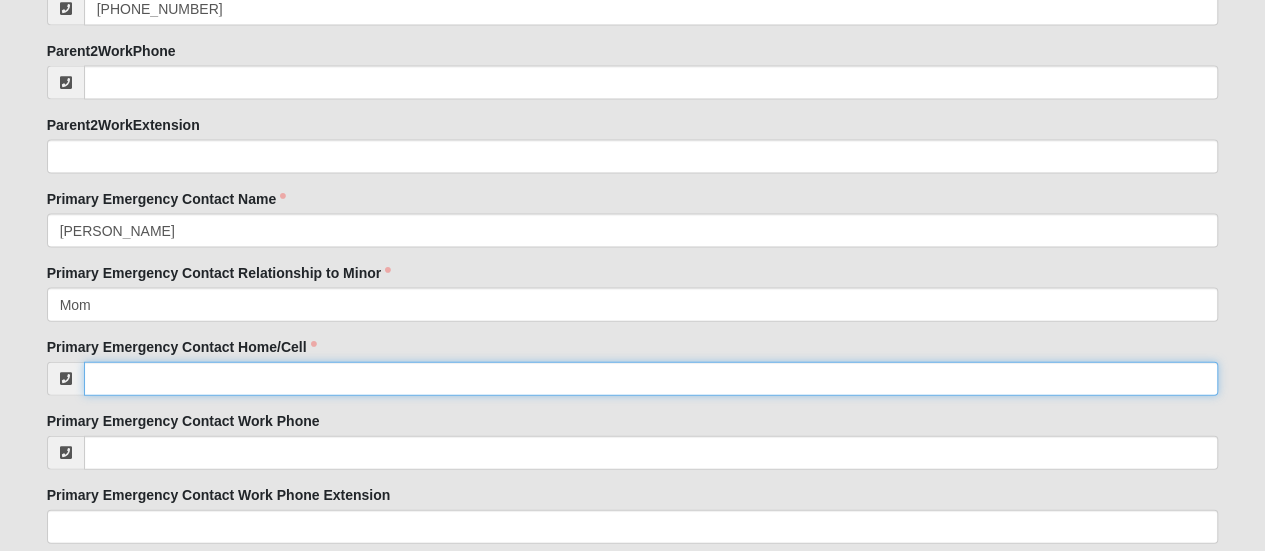 click on "Primary Emergency Contact Home/Cell" at bounding box center (651, 379) 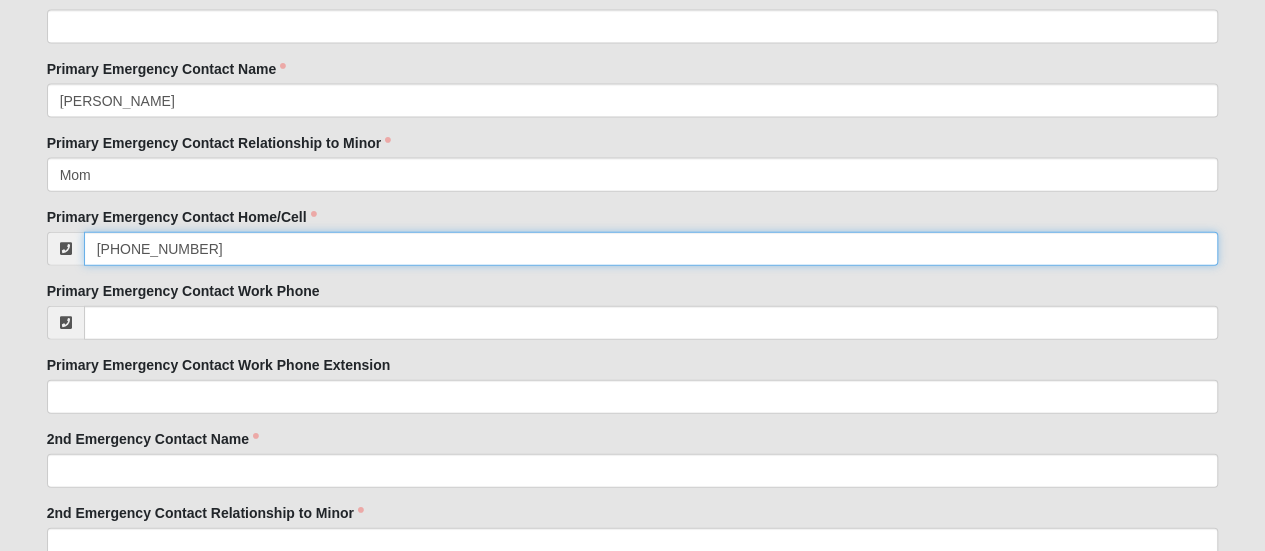 scroll, scrollTop: 2241, scrollLeft: 0, axis: vertical 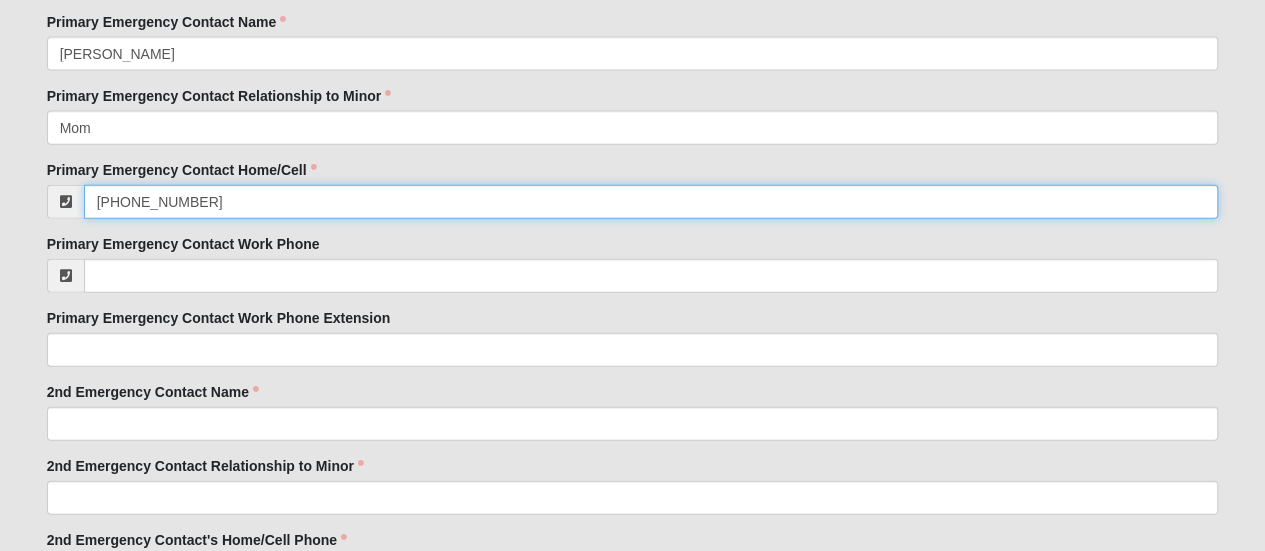 type on "[PHONE_NUMBER]" 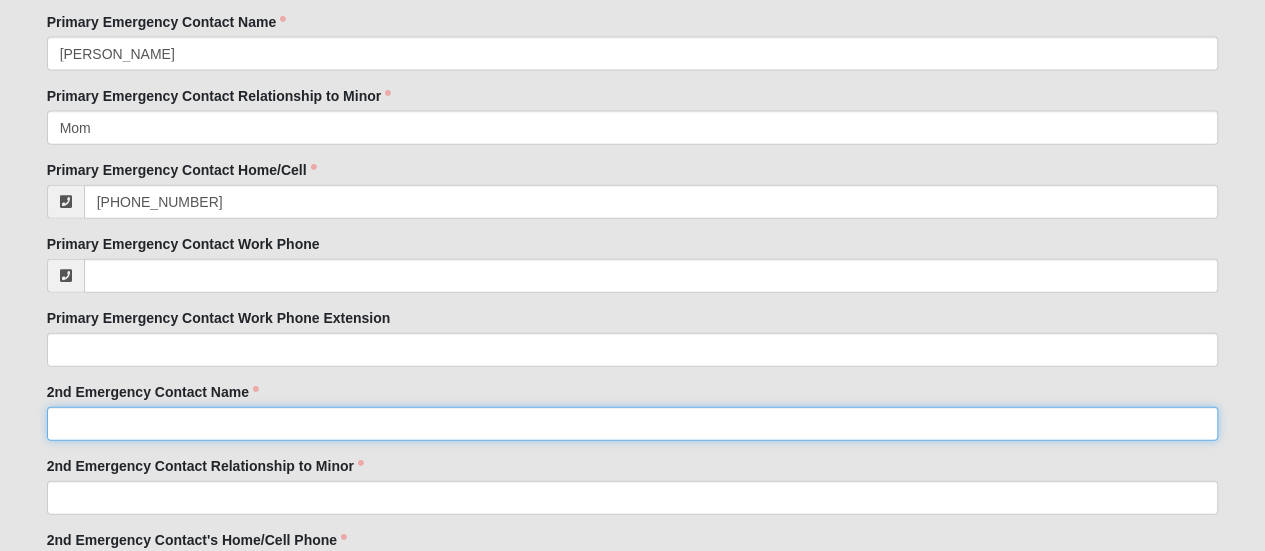 click on "2nd Emergency Contact Name" 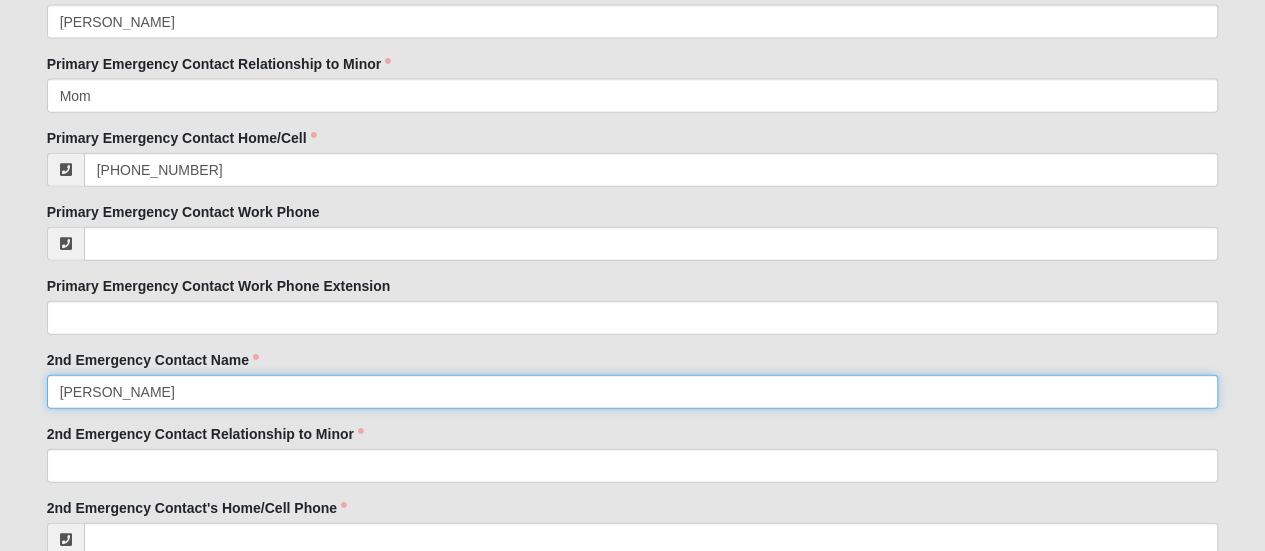 scroll, scrollTop: 2302, scrollLeft: 0, axis: vertical 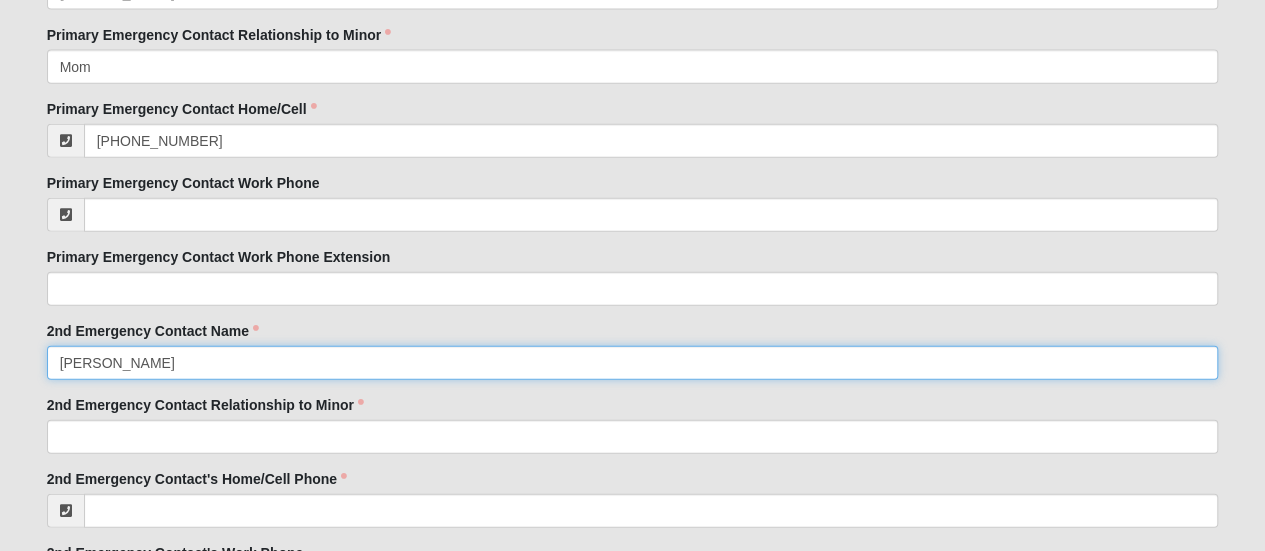 type on "[PERSON_NAME]" 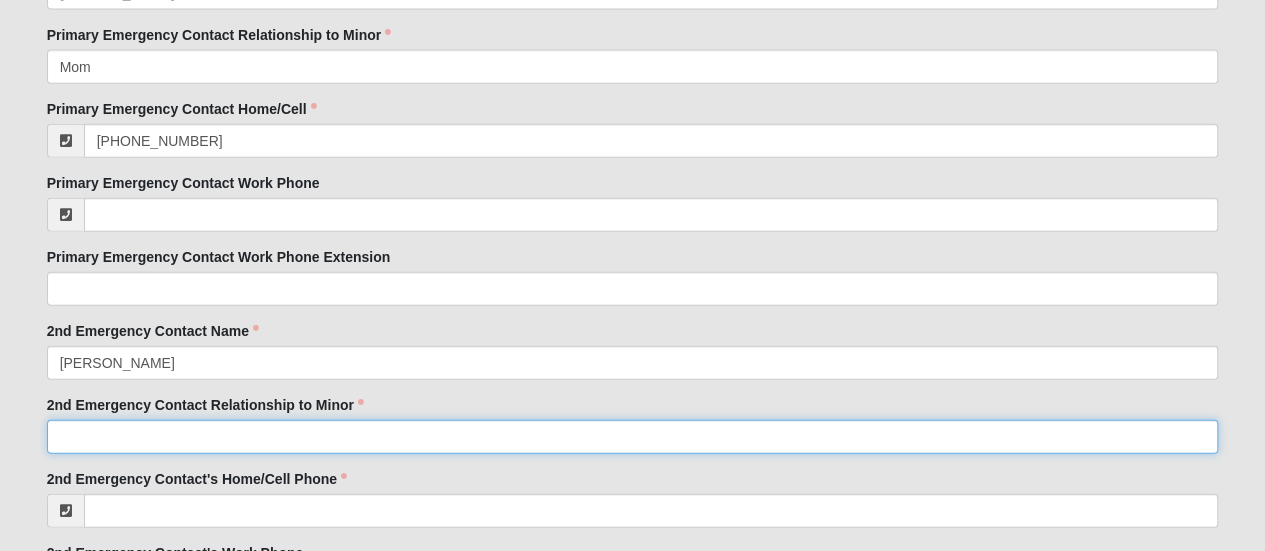 click on "2nd Emergency Contact Relationship to Minor" 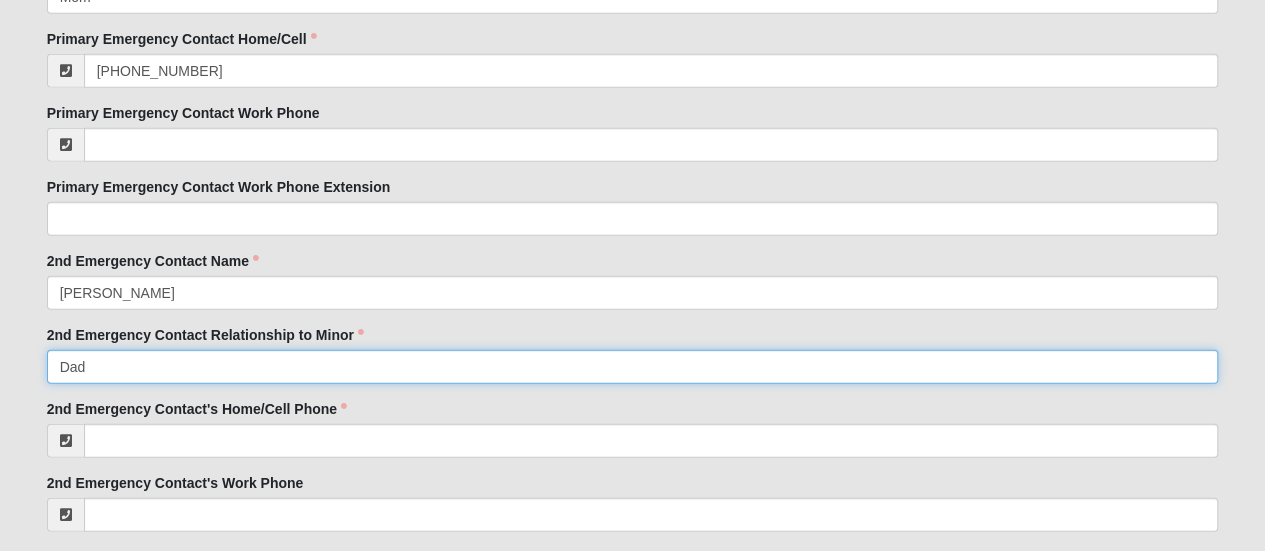 scroll, scrollTop: 2420, scrollLeft: 0, axis: vertical 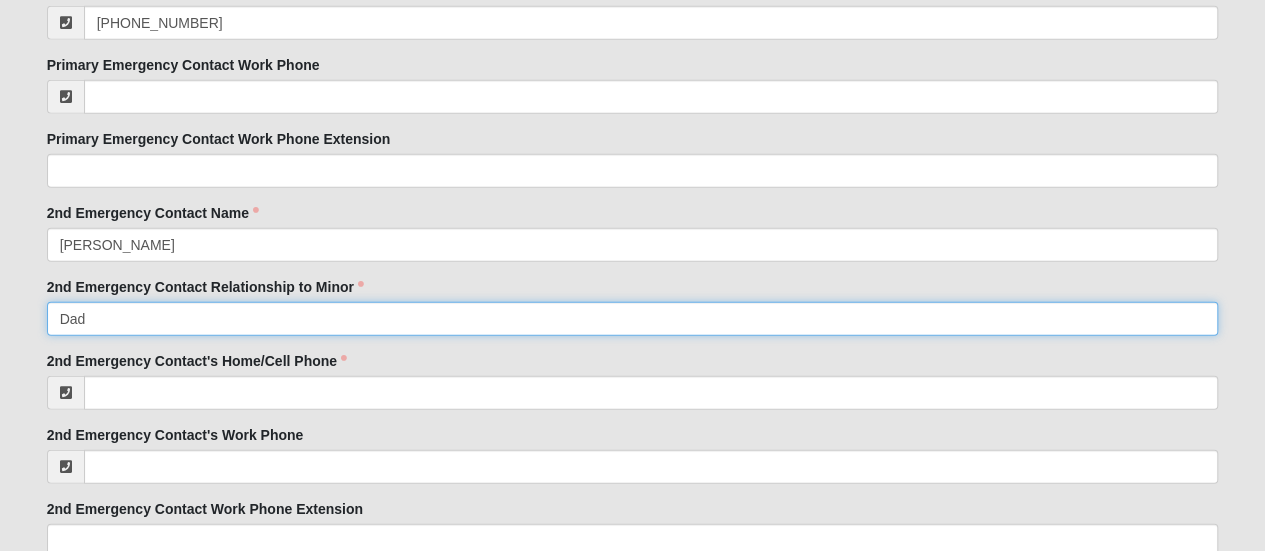 type on "Dad" 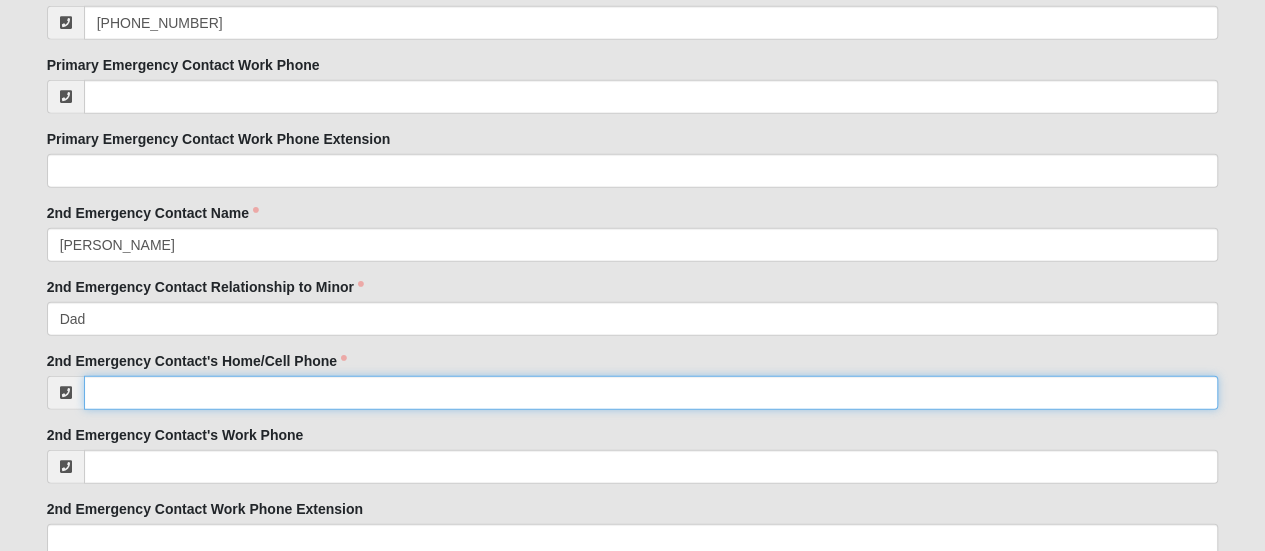 click on "2nd Emergency Contact's  Home/Cell Phone" at bounding box center [651, 393] 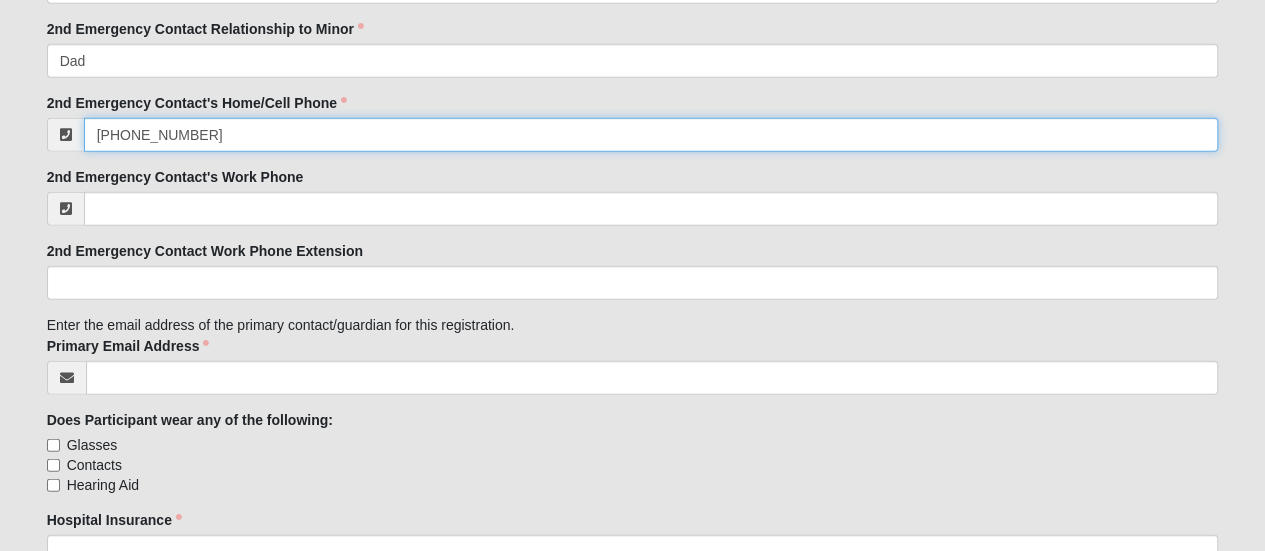 scroll, scrollTop: 2687, scrollLeft: 0, axis: vertical 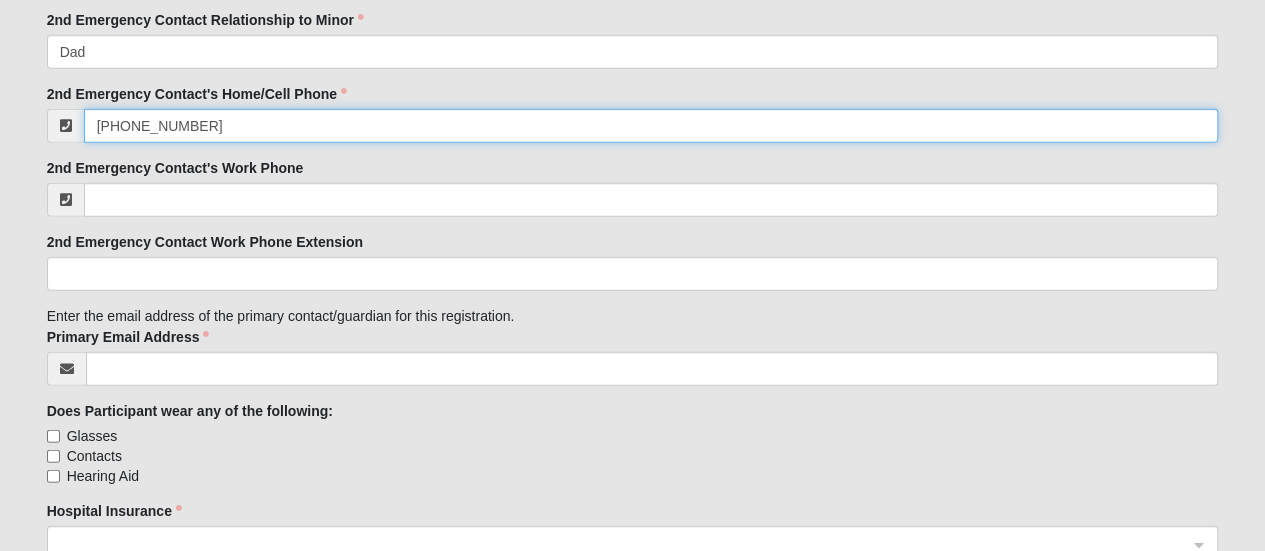 type on "[PHONE_NUMBER]" 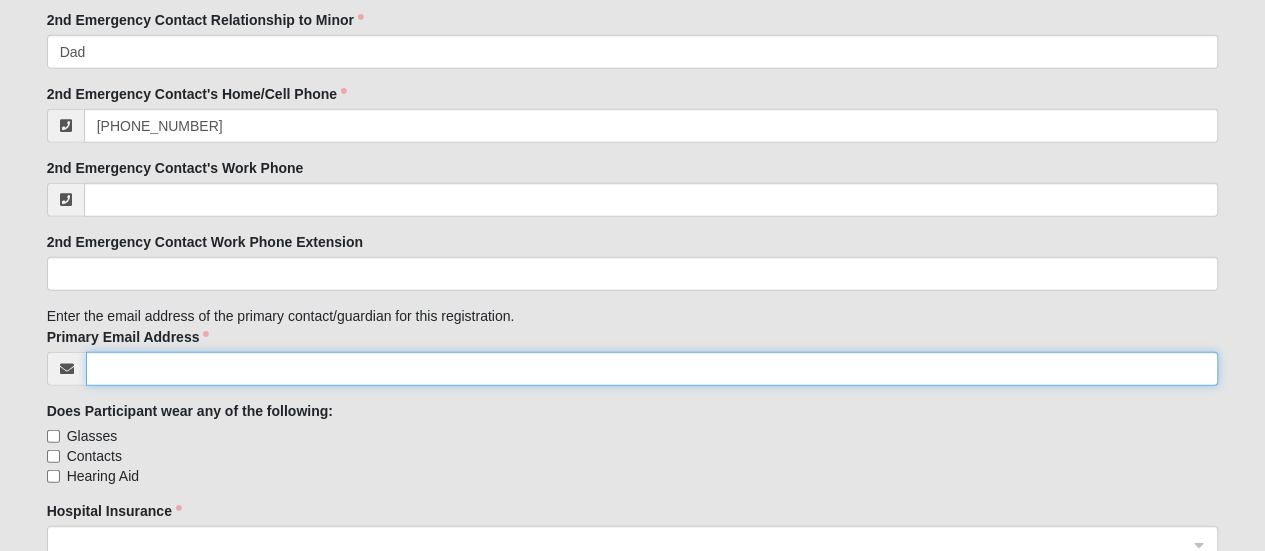 click on "Primary Email Address" at bounding box center [652, 369] 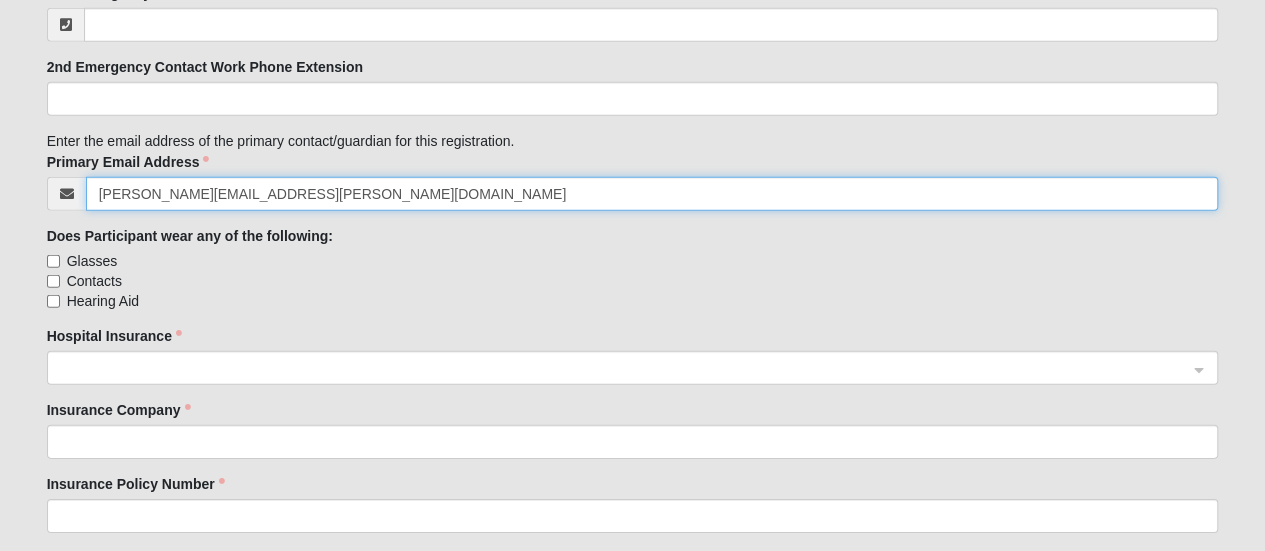 scroll, scrollTop: 2892, scrollLeft: 0, axis: vertical 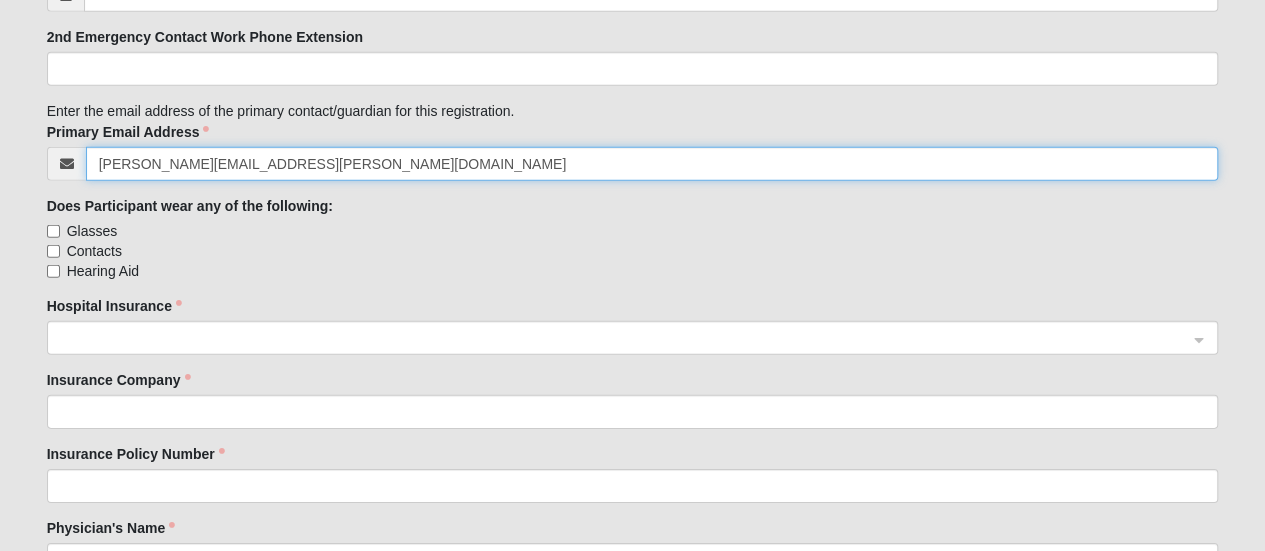 click 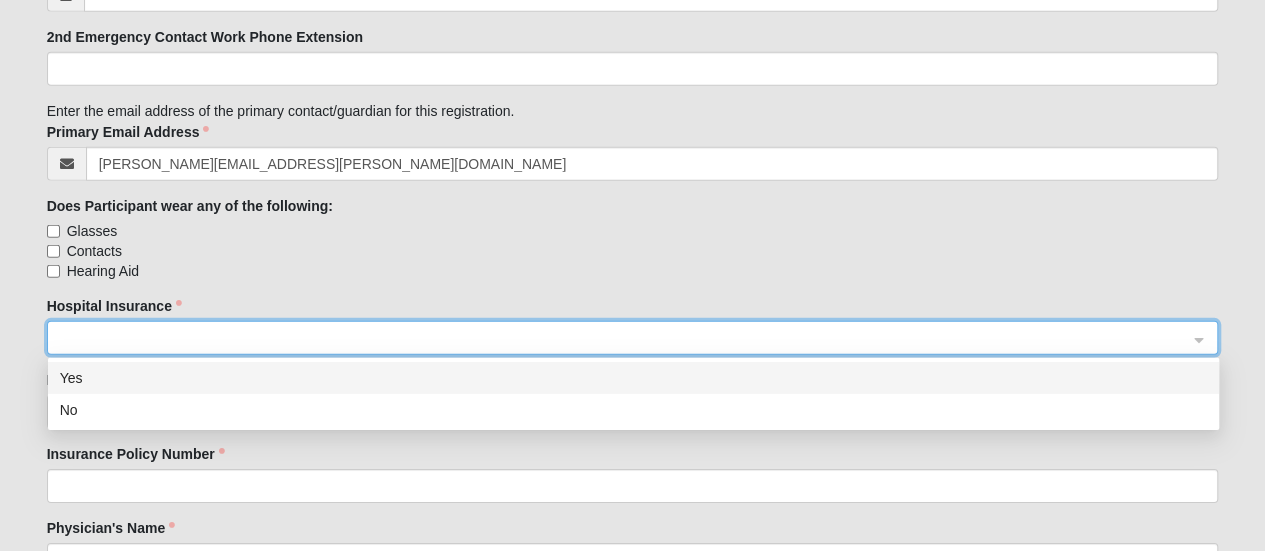 click on "Yes" at bounding box center [633, 378] 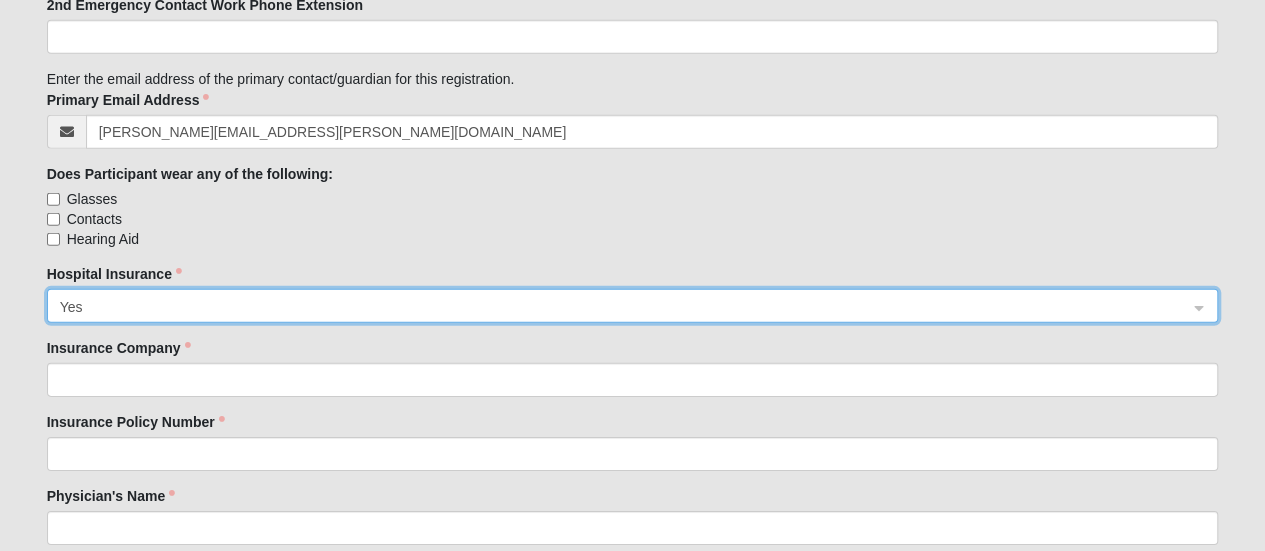 scroll, scrollTop: 2944, scrollLeft: 0, axis: vertical 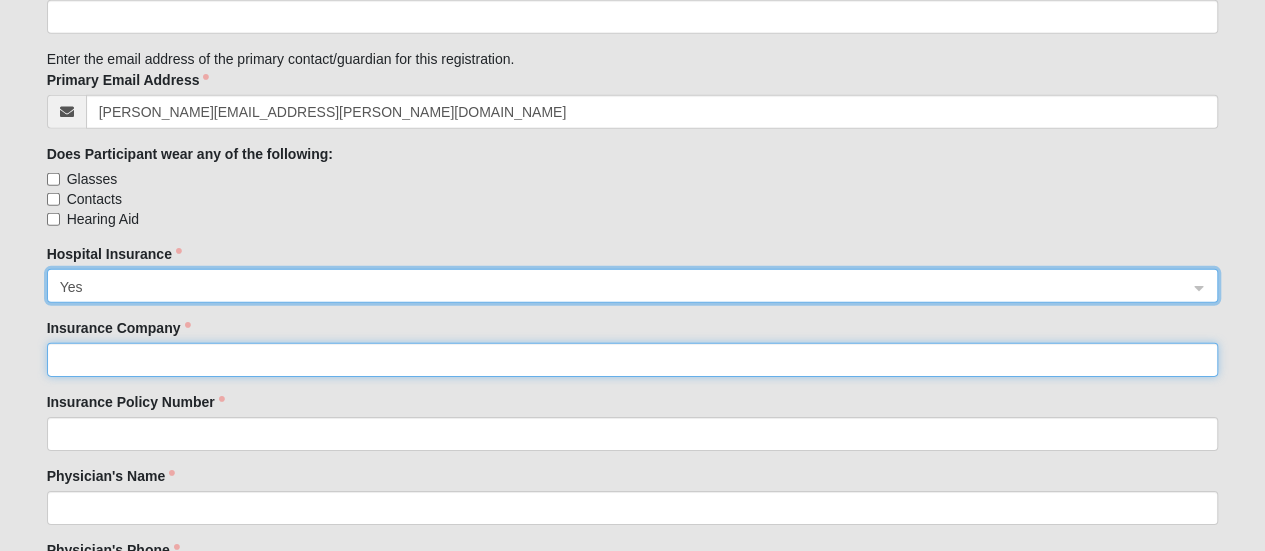 click on "Insurance Company" 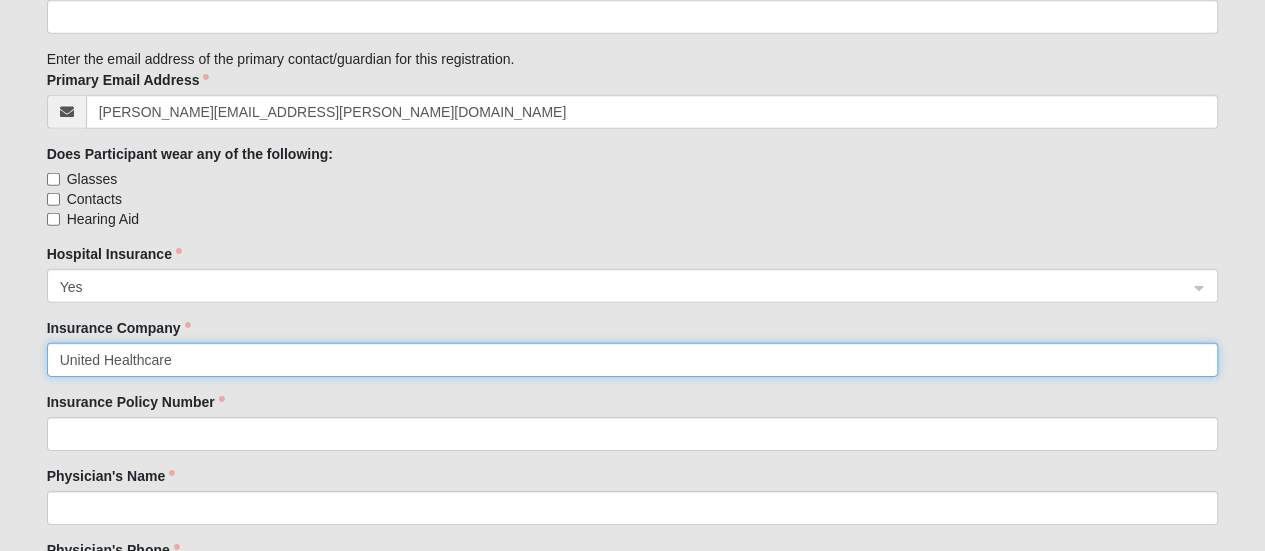 type on "United Healthcare" 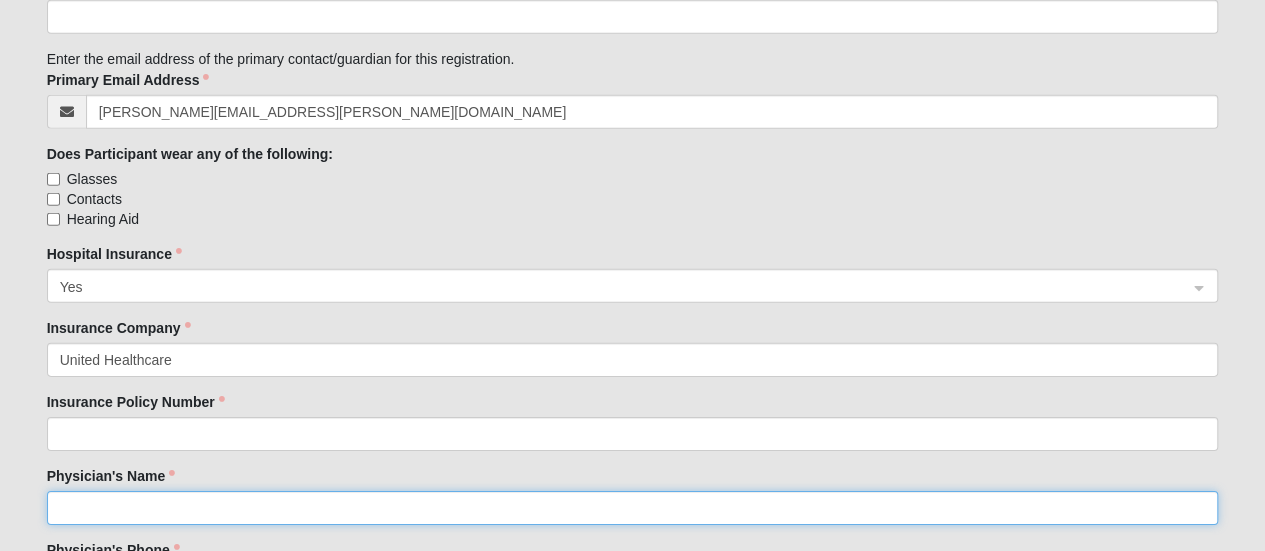 click on "Physician's Name" 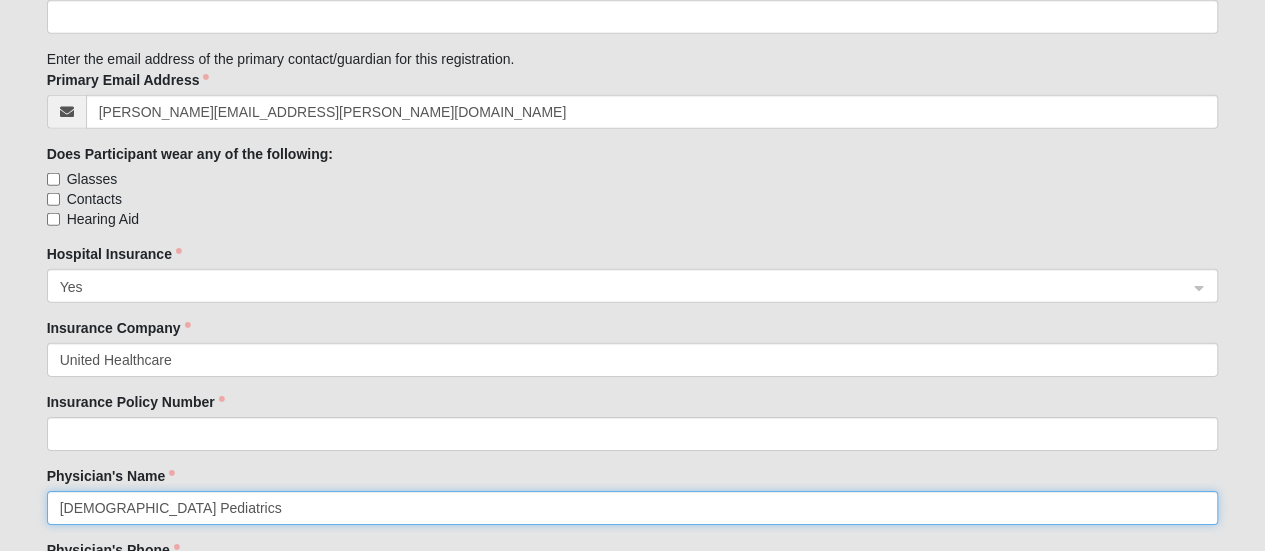 type on "[DEMOGRAPHIC_DATA] Pediatrics" 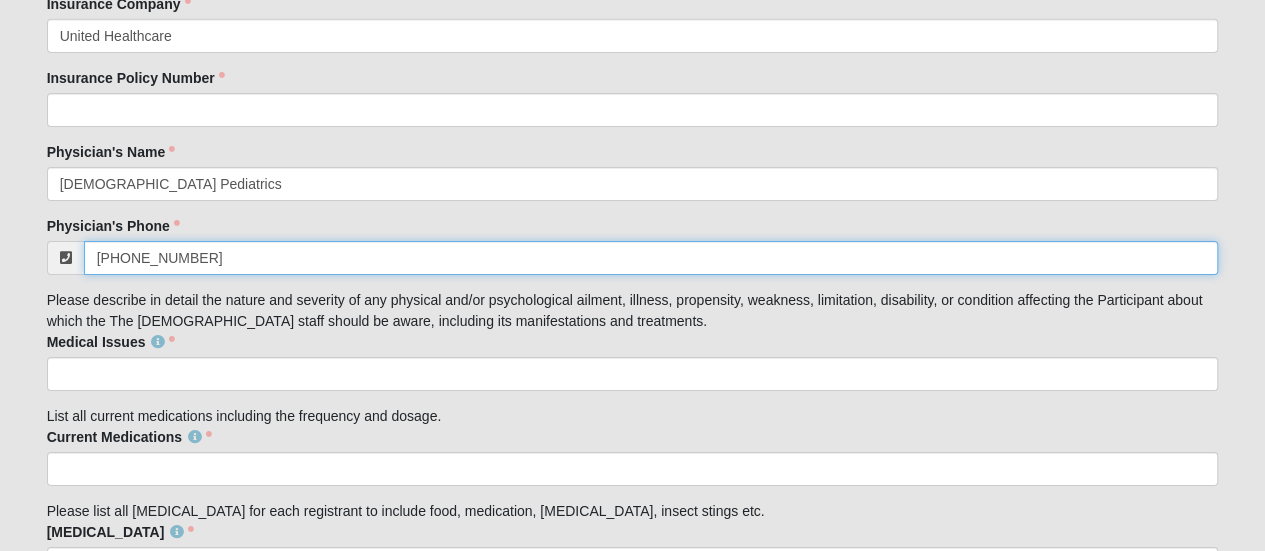 scroll, scrollTop: 3293, scrollLeft: 0, axis: vertical 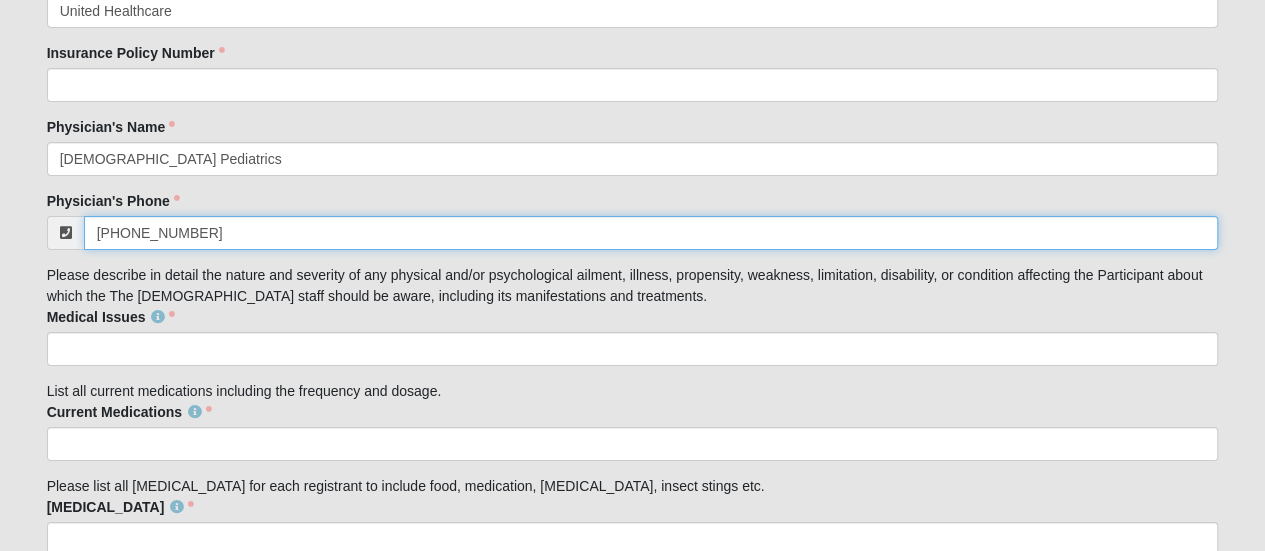 type on "[PHONE_NUMBER]" 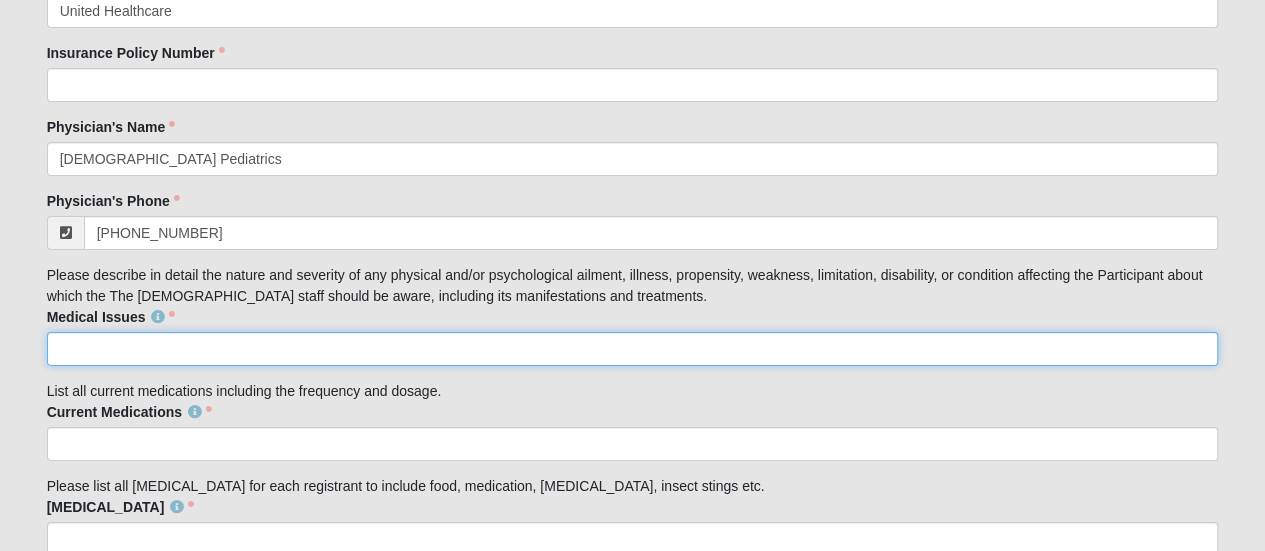 click on "Medical Issues" 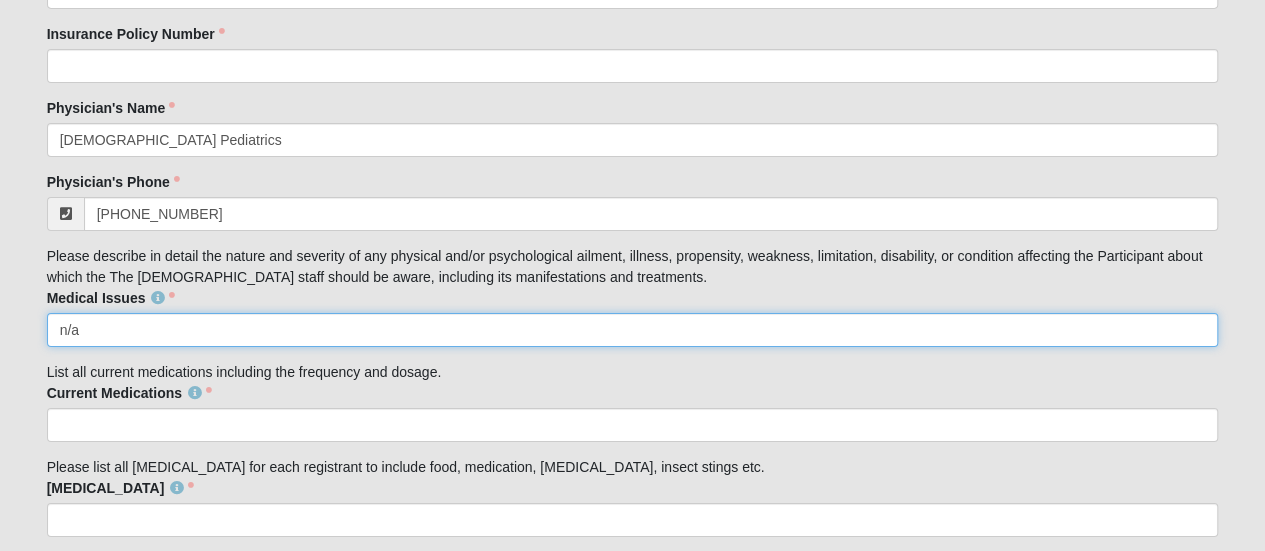 scroll, scrollTop: 3323, scrollLeft: 0, axis: vertical 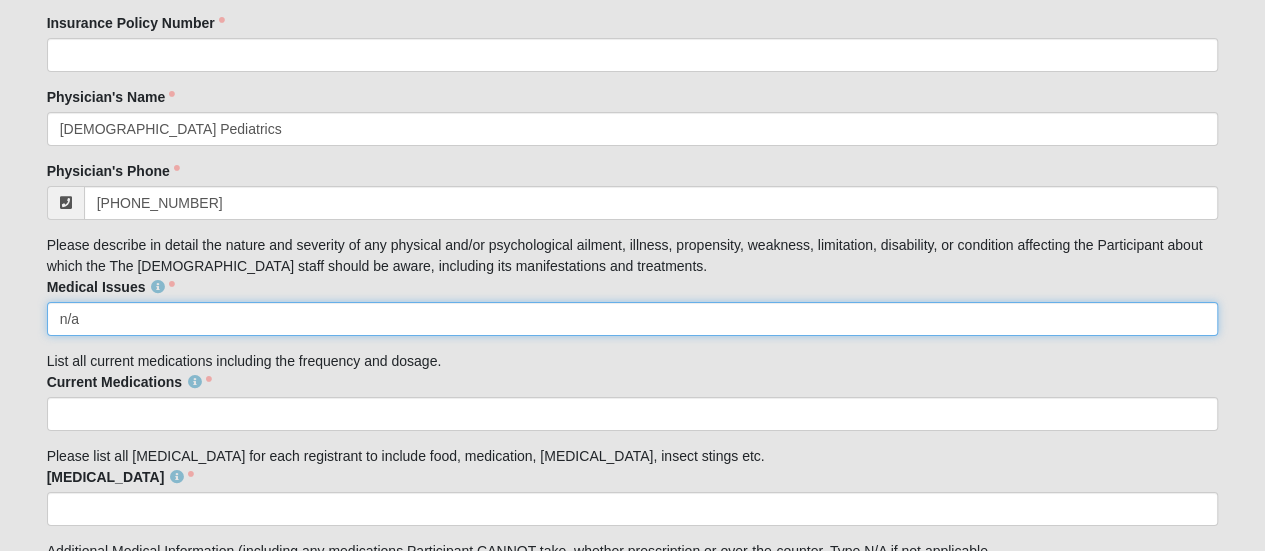type on "n/a" 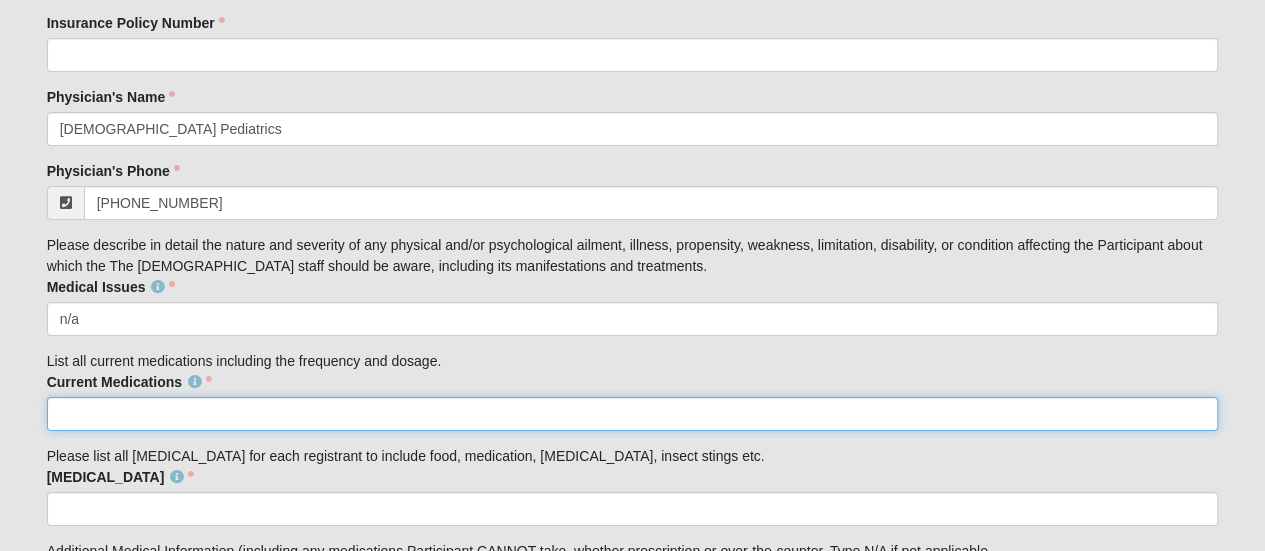 click on "Current Medications" 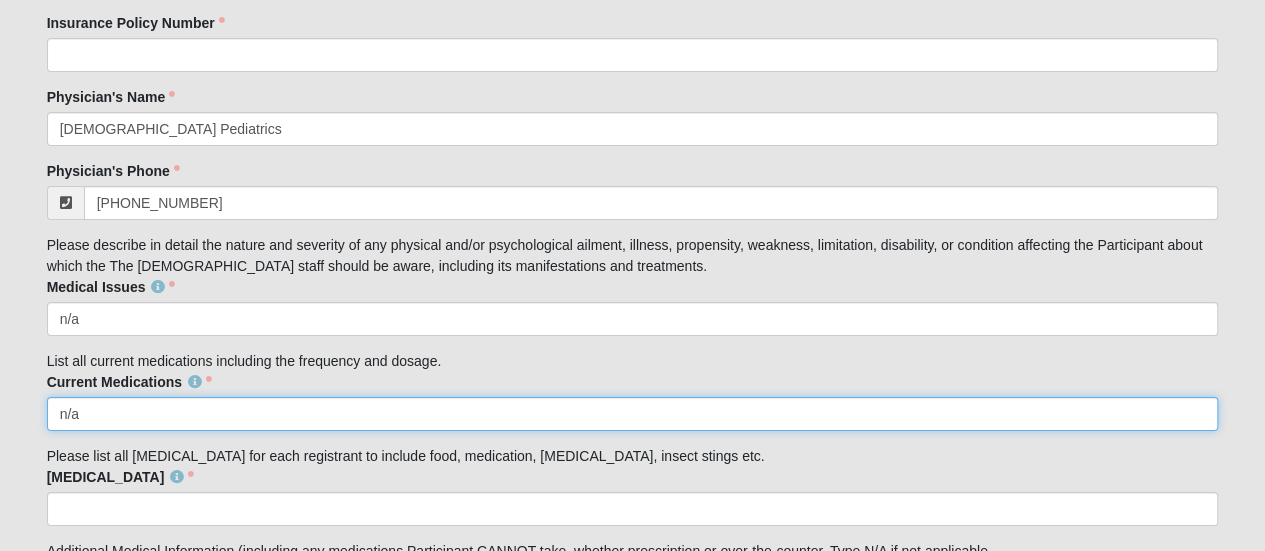 type on "n/a" 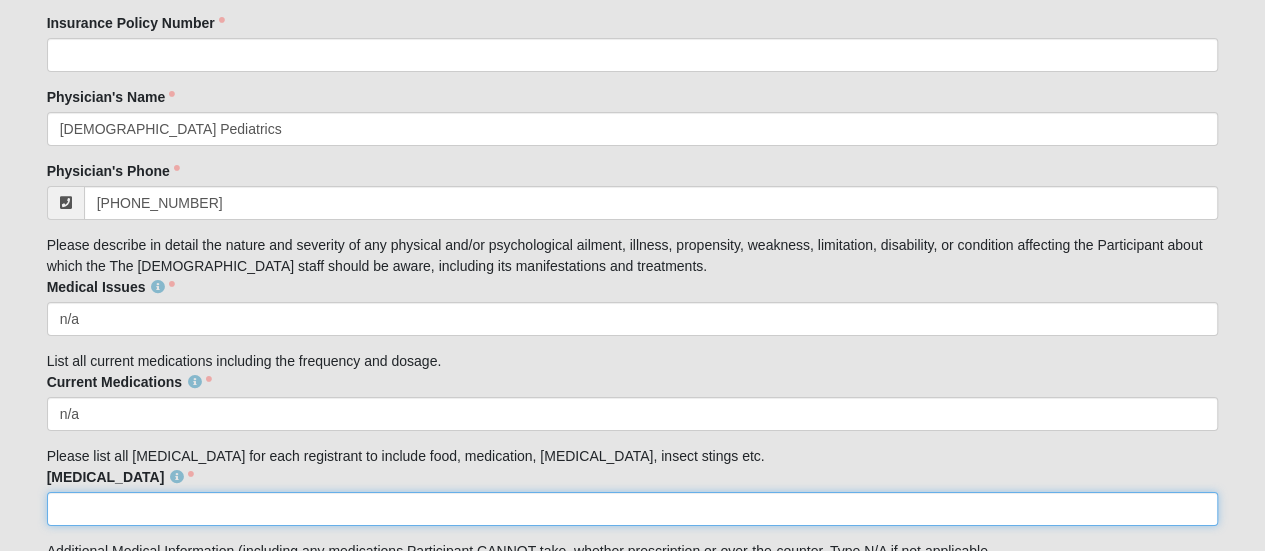 click on "[MEDICAL_DATA]" 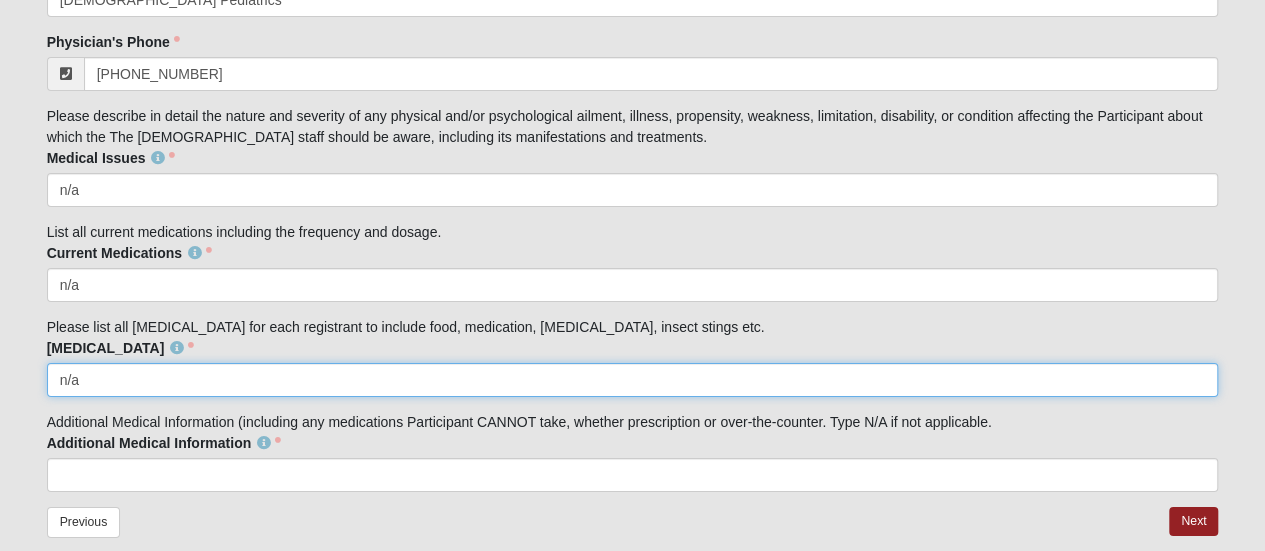 scroll, scrollTop: 3500, scrollLeft: 0, axis: vertical 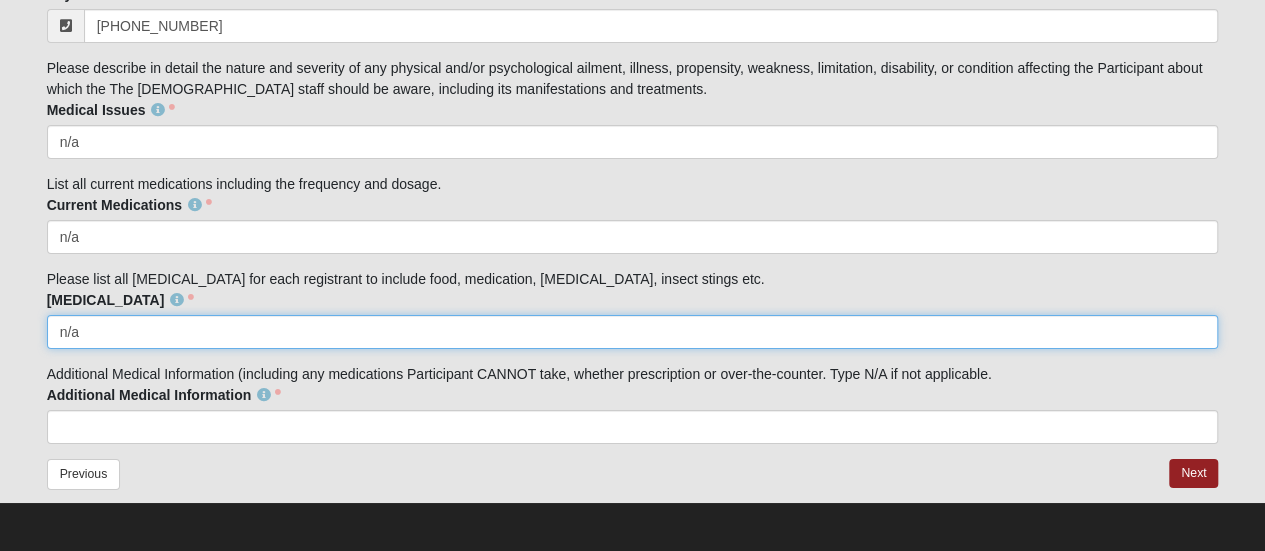 type on "n/a" 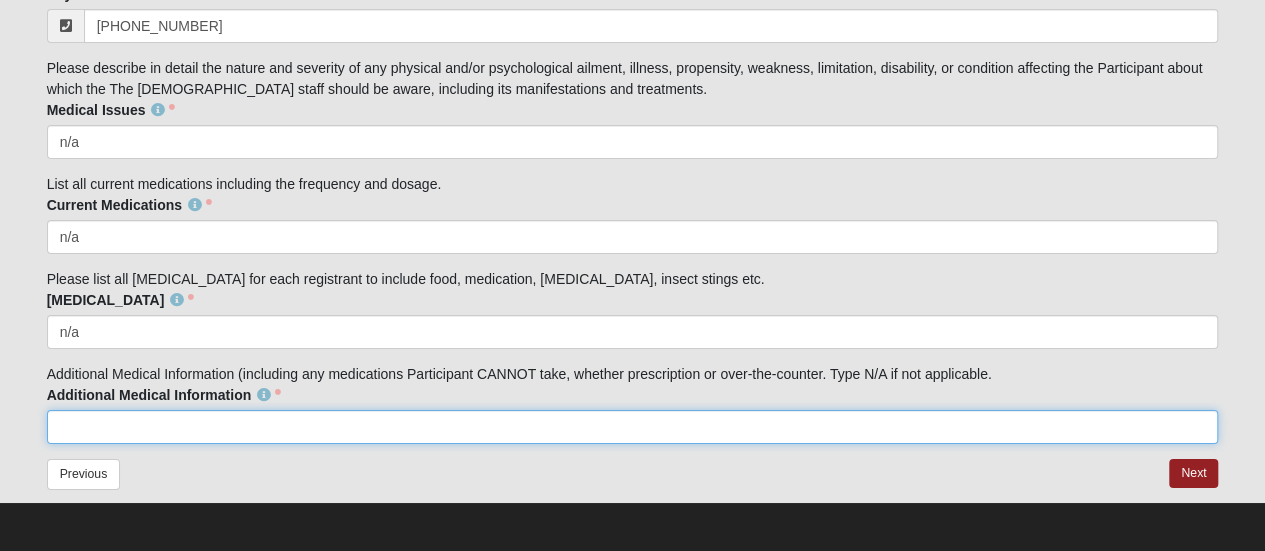click on "Additional Medical Information" 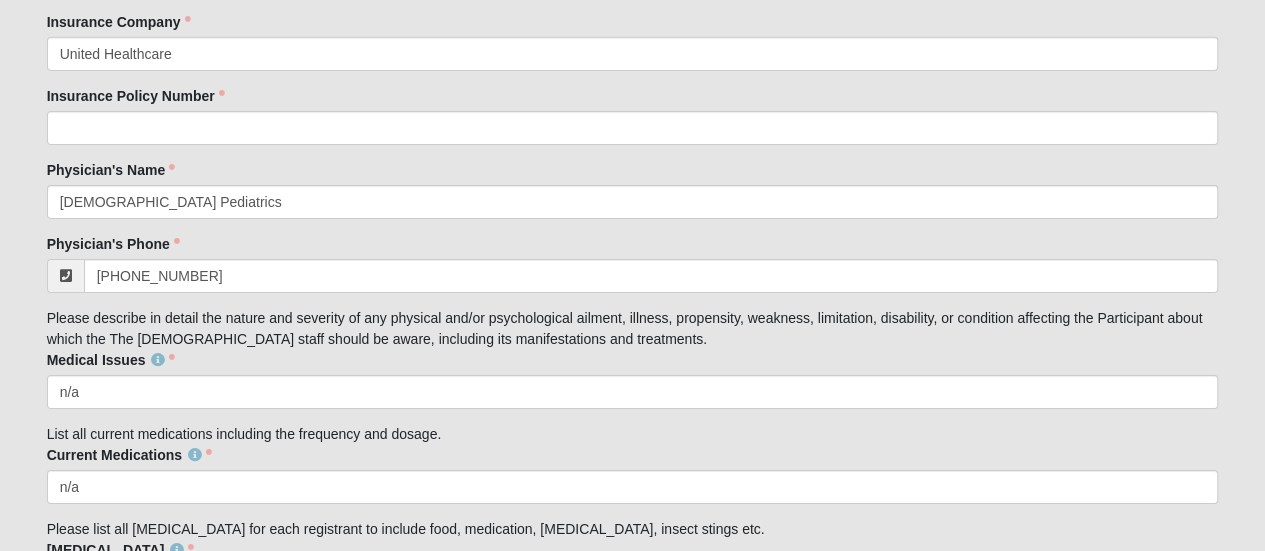 scroll, scrollTop: 3246, scrollLeft: 0, axis: vertical 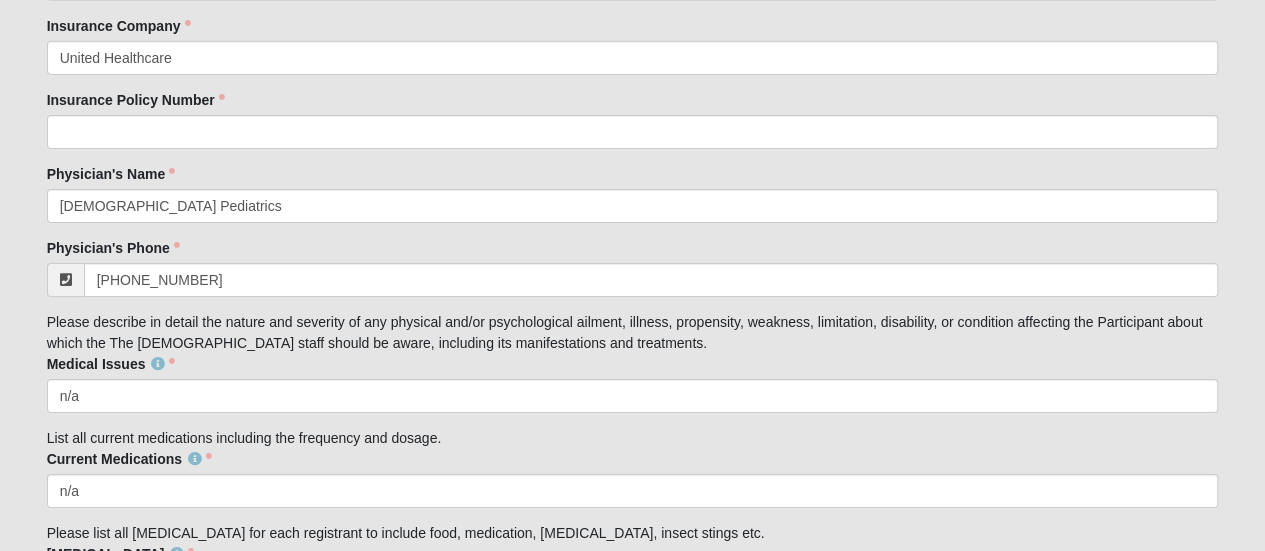 type on "n/a" 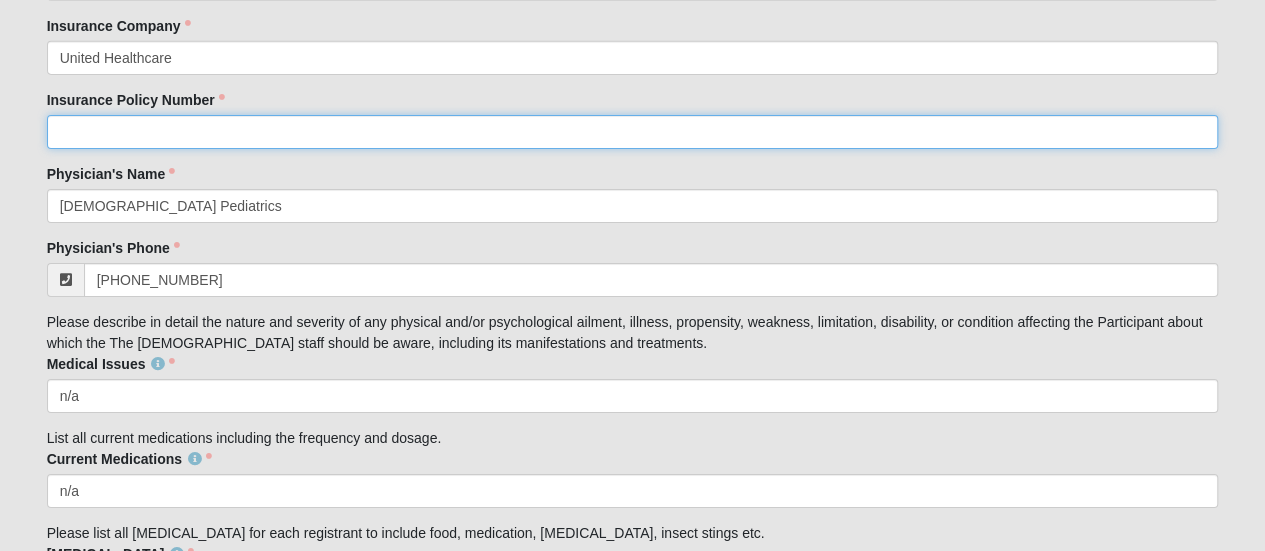 click on "Insurance Policy Number" 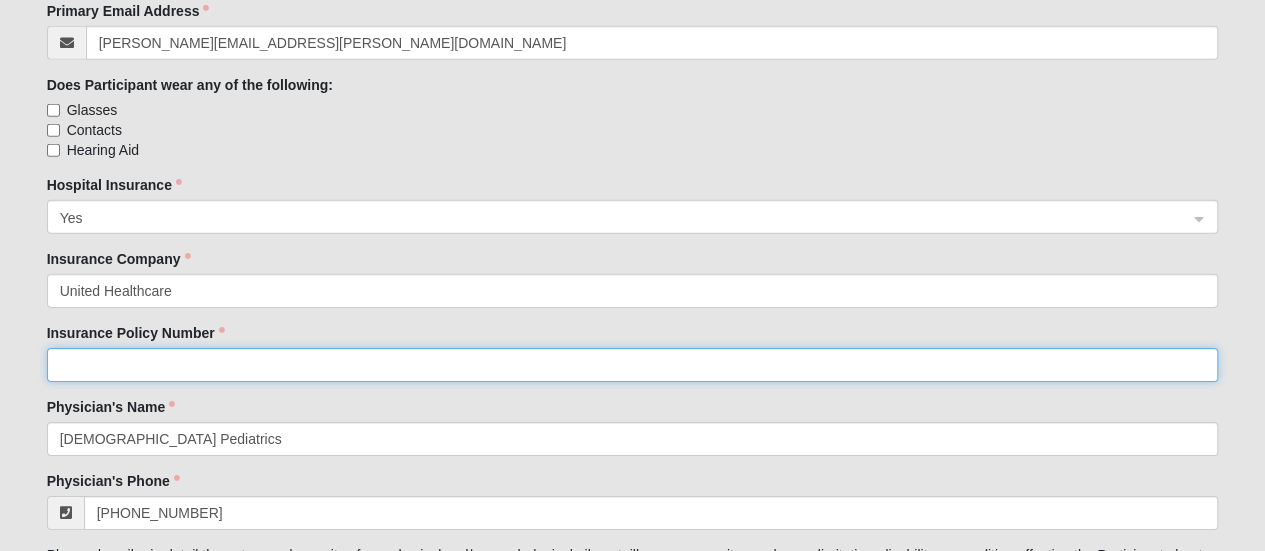 scroll, scrollTop: 3010, scrollLeft: 0, axis: vertical 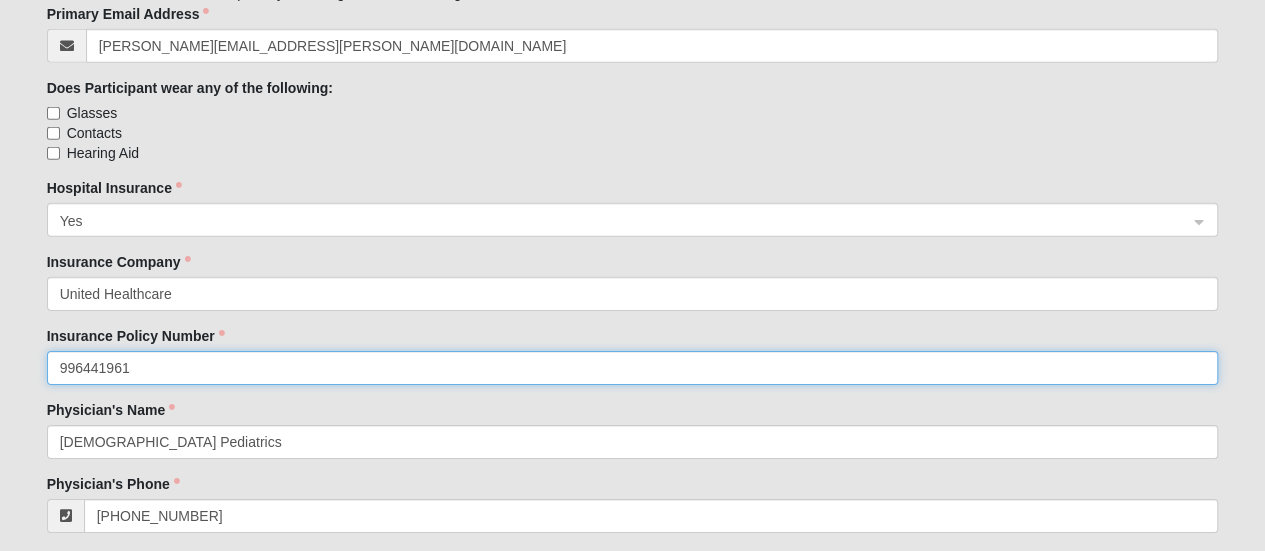 drag, startPoint x: 172, startPoint y: 367, endPoint x: 24, endPoint y: 367, distance: 148 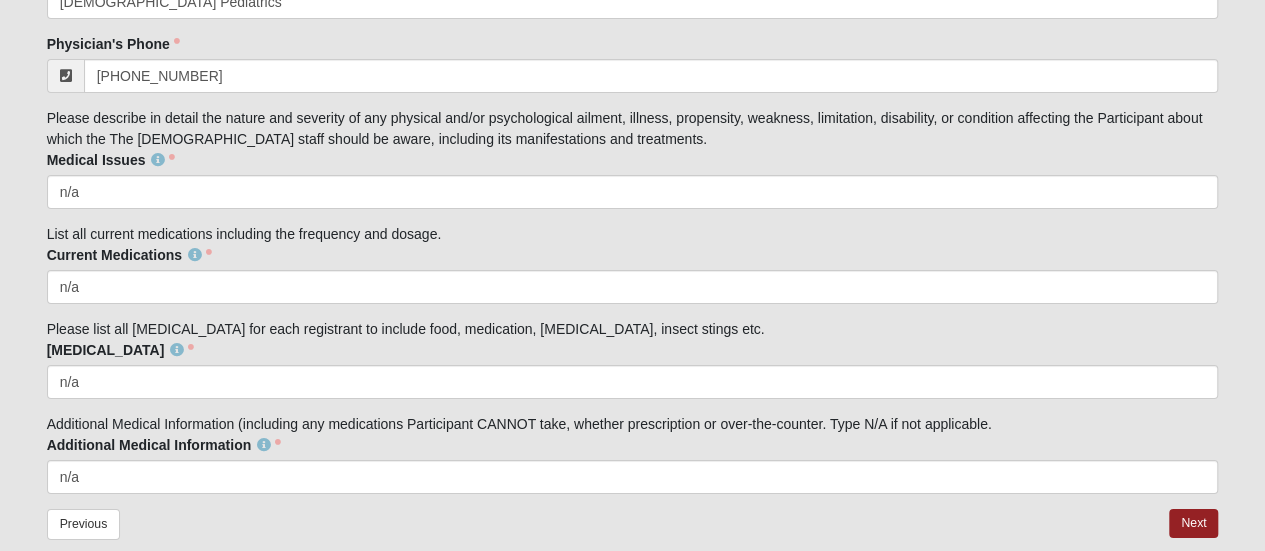 scroll, scrollTop: 3500, scrollLeft: 0, axis: vertical 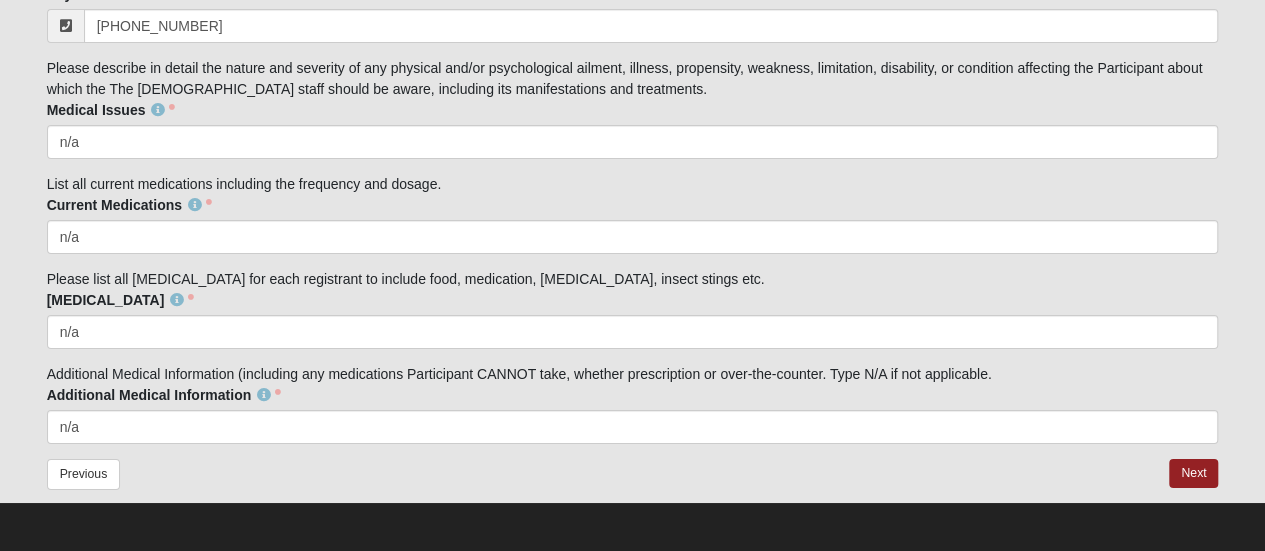 type on "996441961" 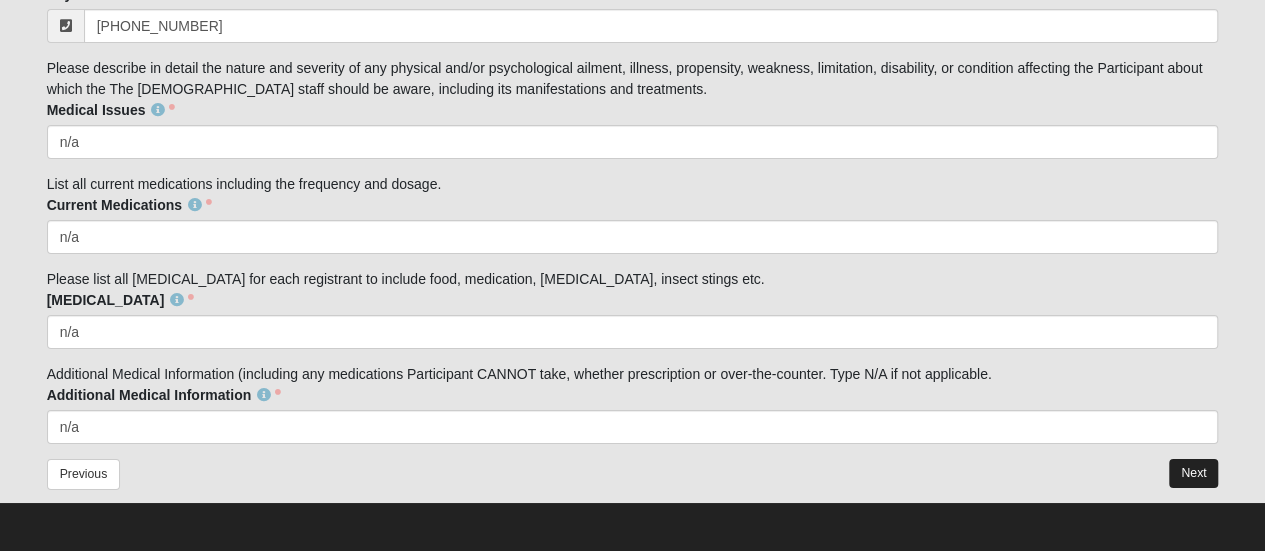click on "Next" at bounding box center (1193, 473) 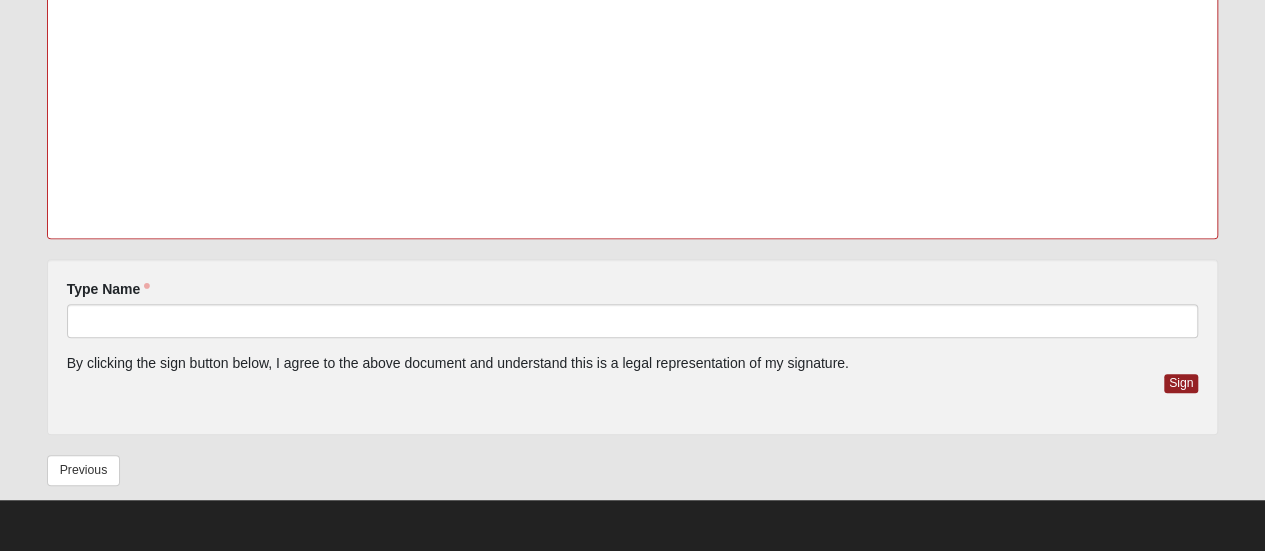 scroll, scrollTop: 326, scrollLeft: 0, axis: vertical 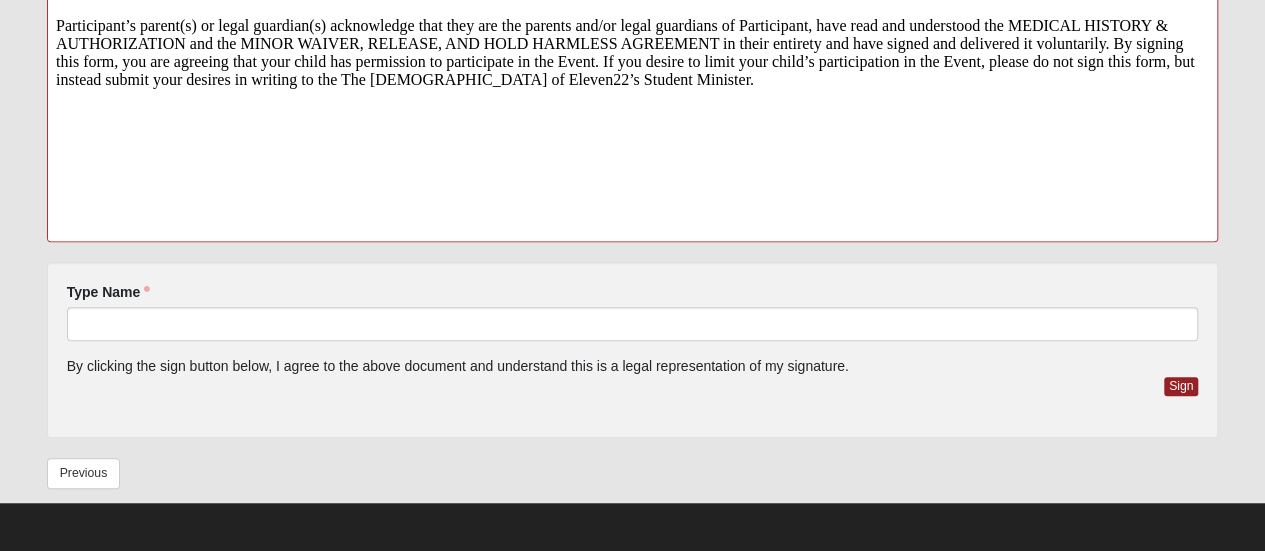 click on "Type Name" 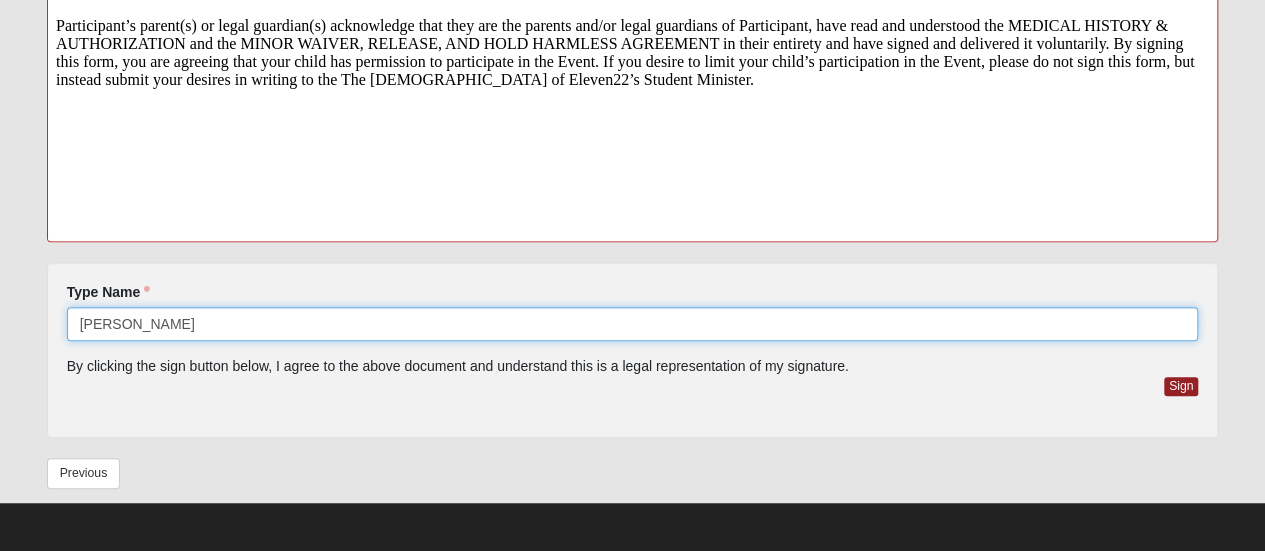 type on "[PERSON_NAME]" 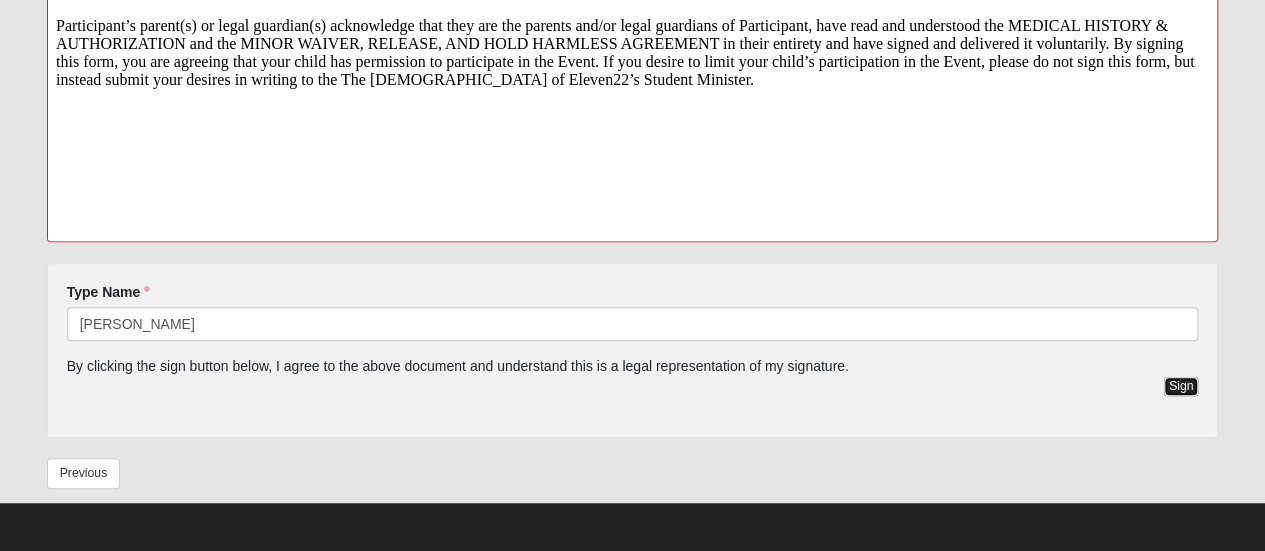 click on "Sign" at bounding box center (1181, 386) 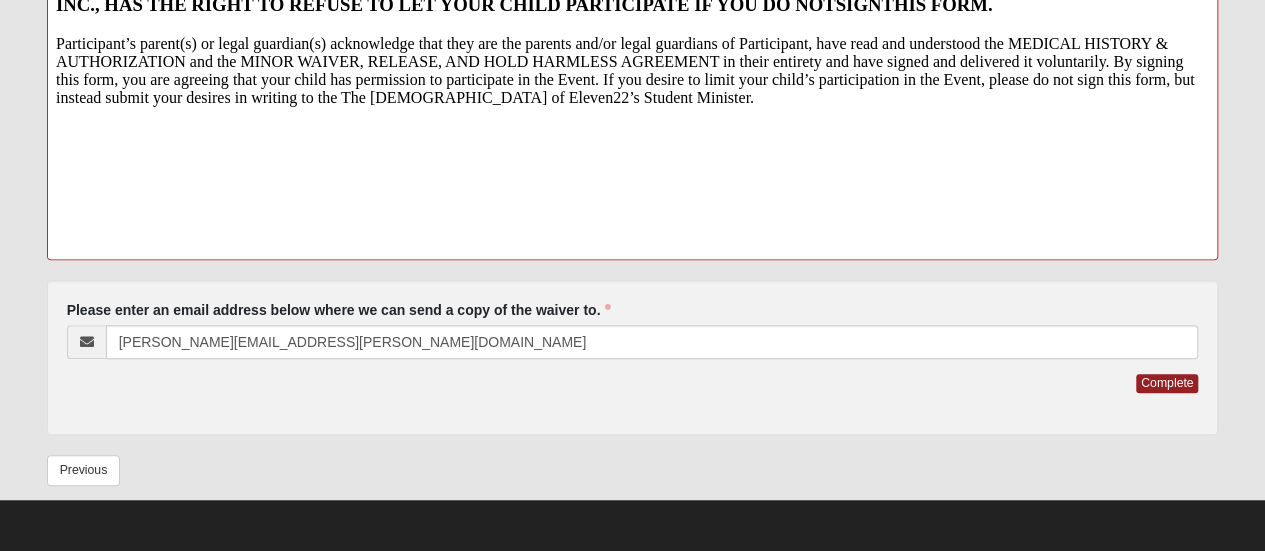 scroll, scrollTop: 535, scrollLeft: 0, axis: vertical 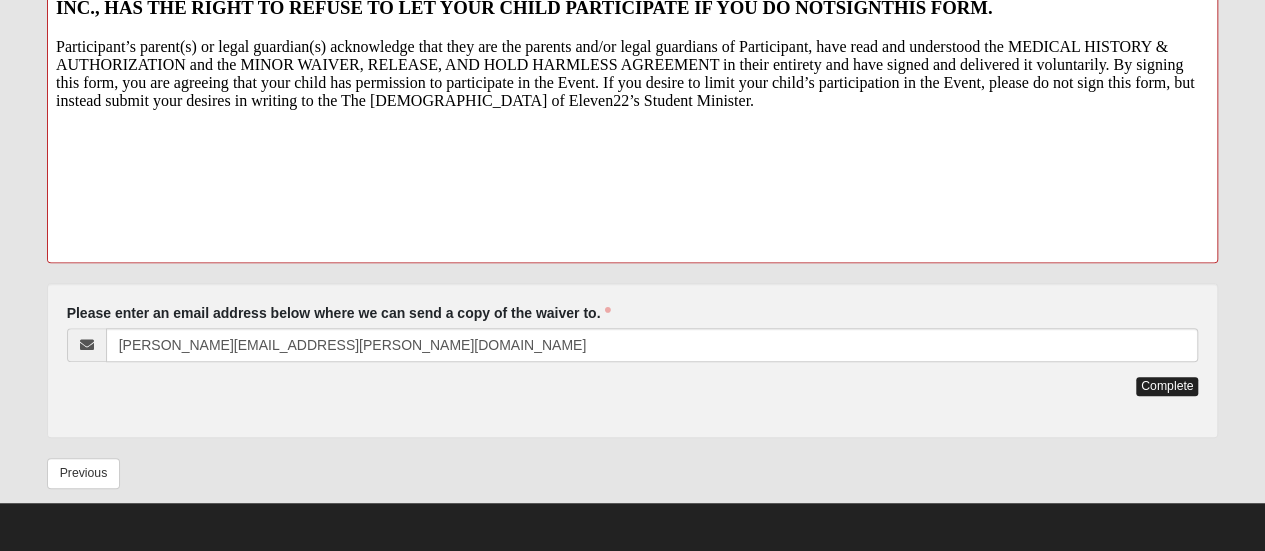 click on "Complete" at bounding box center [1167, 386] 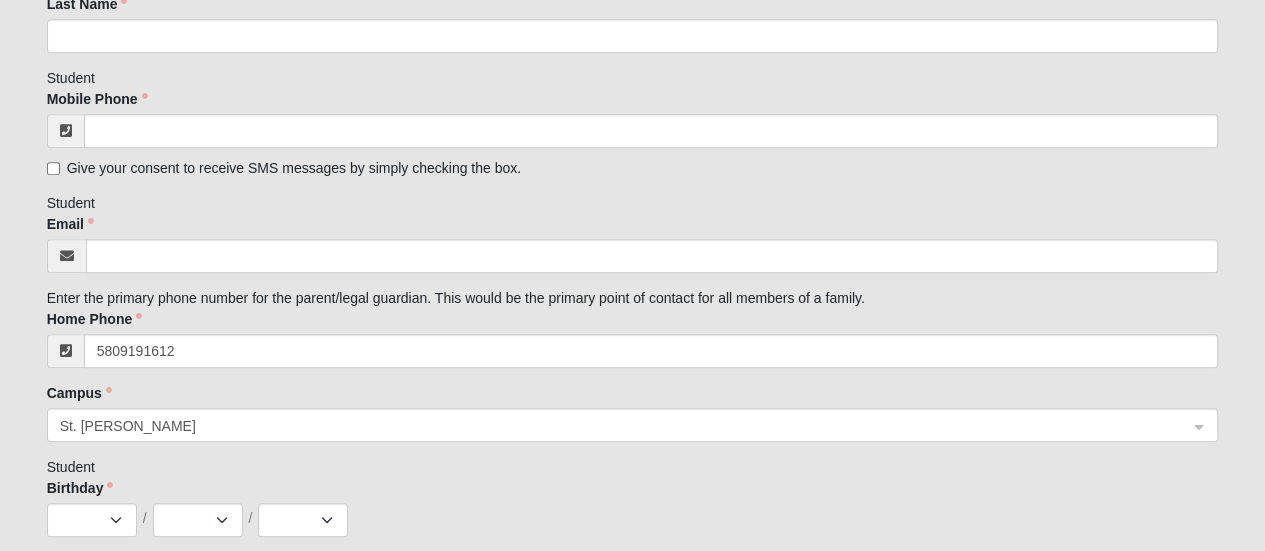 type on "[PHONE_NUMBER]" 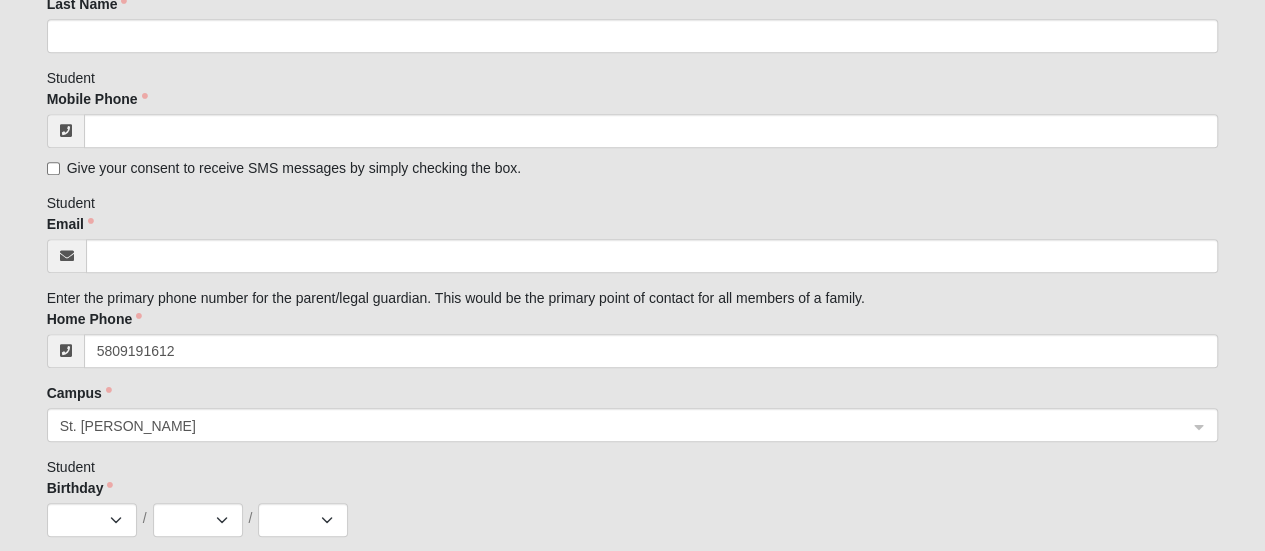 type on "[PHONE_NUMBER]" 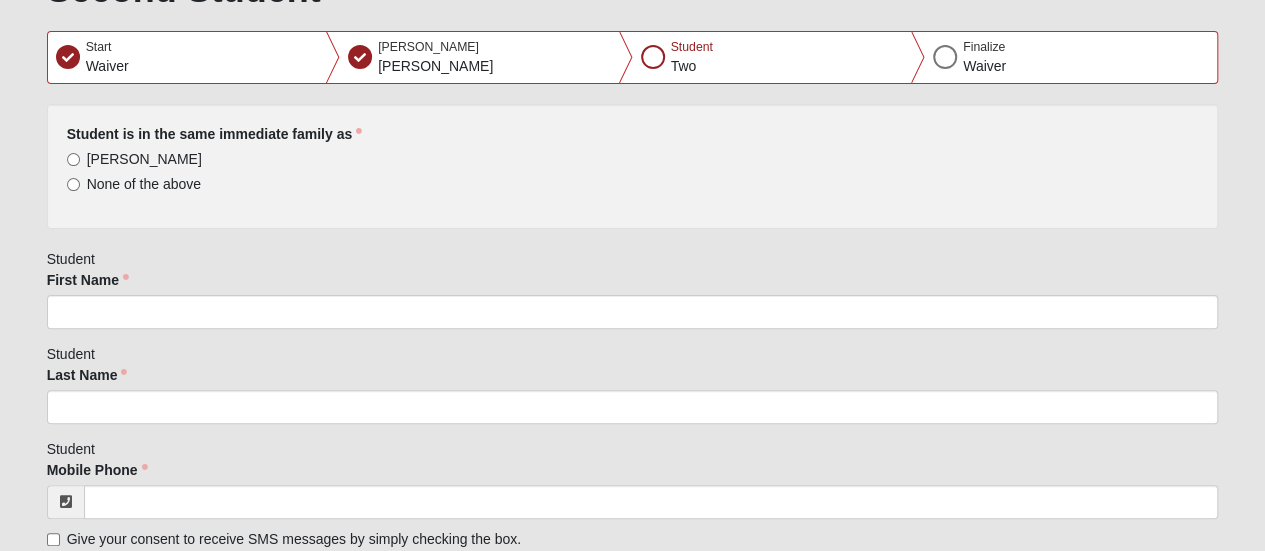 scroll, scrollTop: 152, scrollLeft: 0, axis: vertical 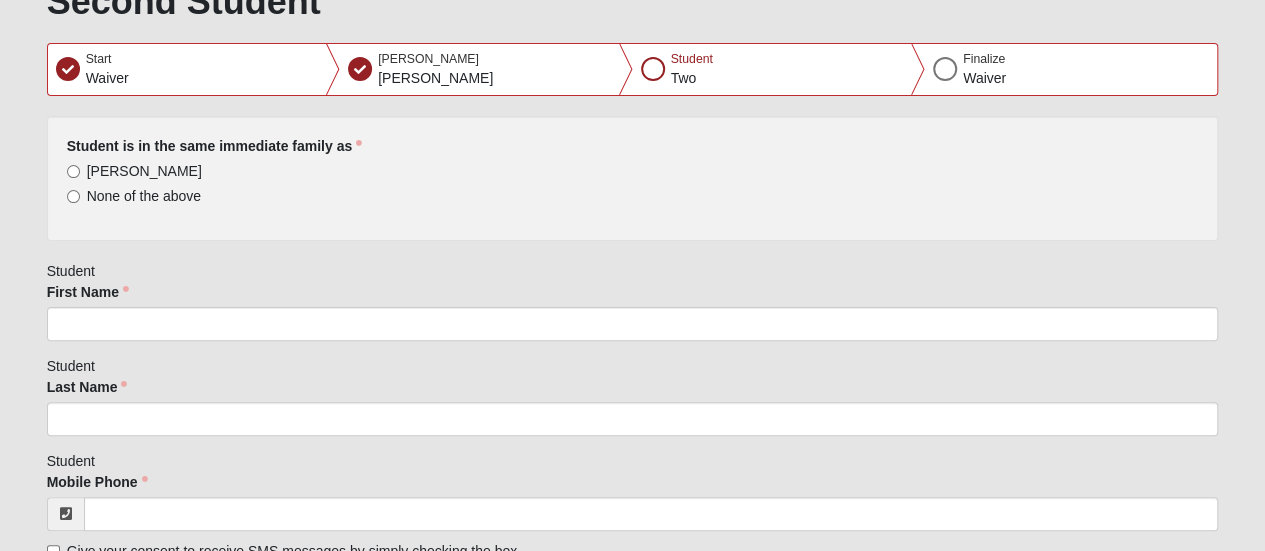 click on "None of the above" at bounding box center (144, 196) 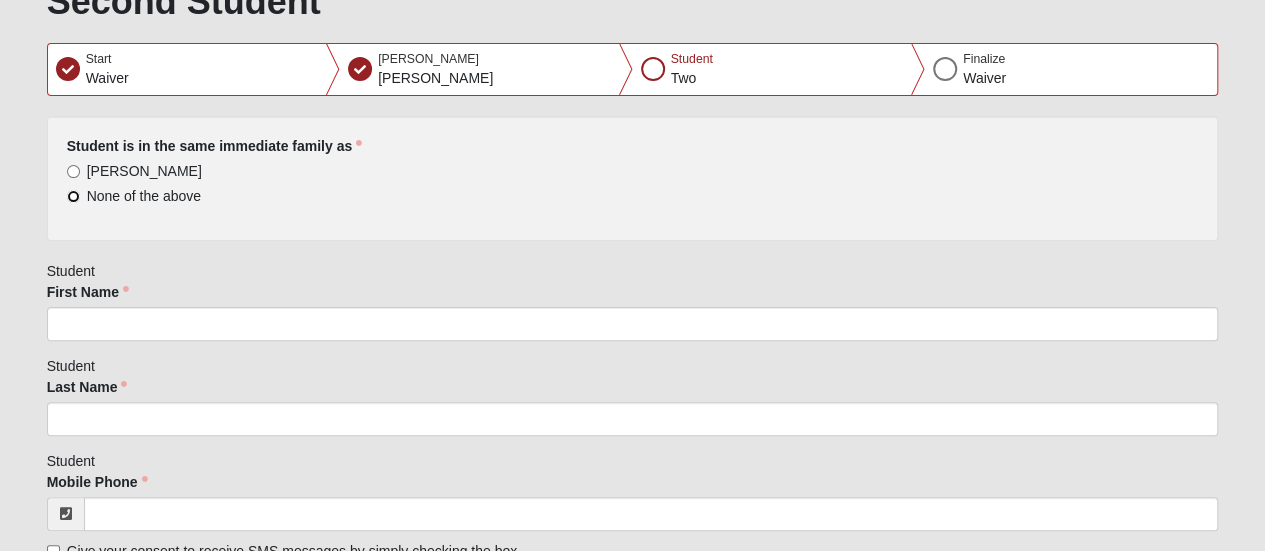 click on "None of the above" at bounding box center [73, 196] 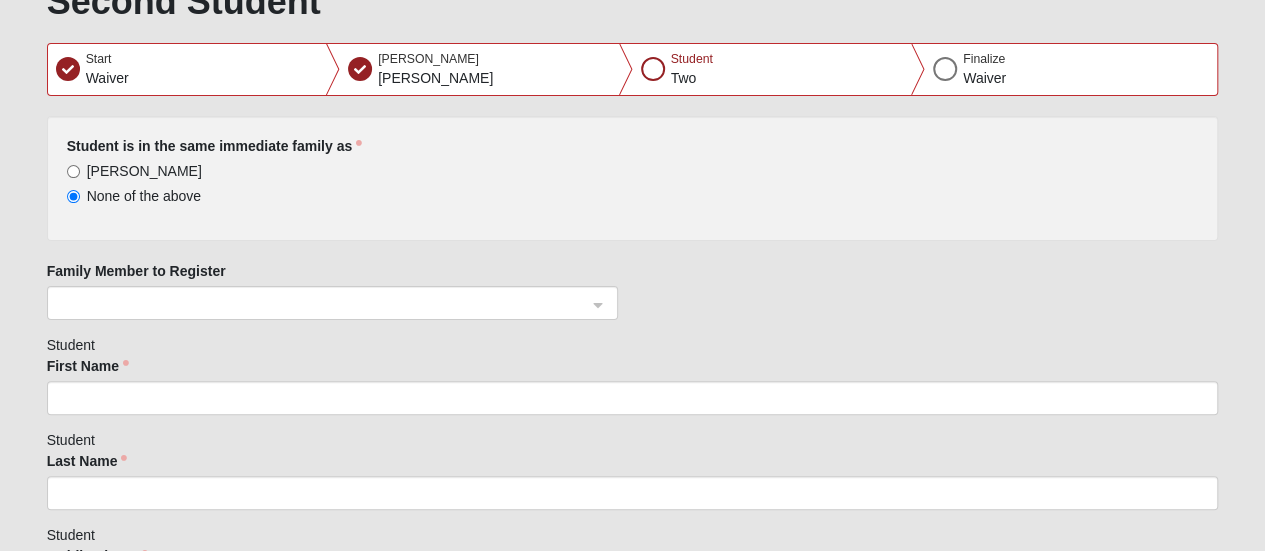 click on "[PERSON_NAME]" at bounding box center [144, 171] 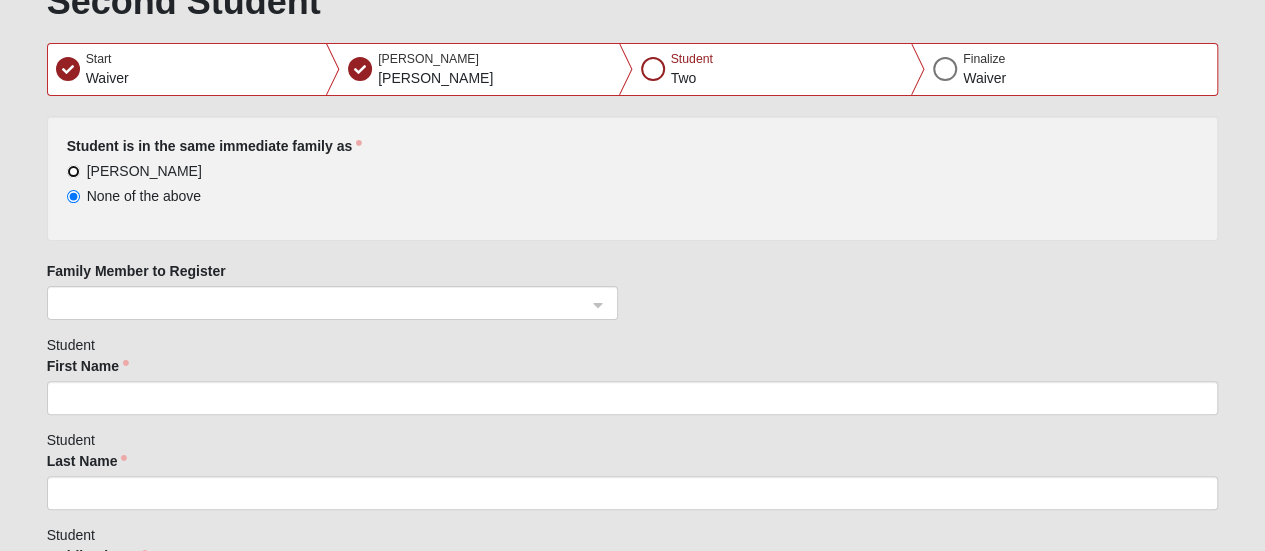 click on "[PERSON_NAME]" at bounding box center [73, 171] 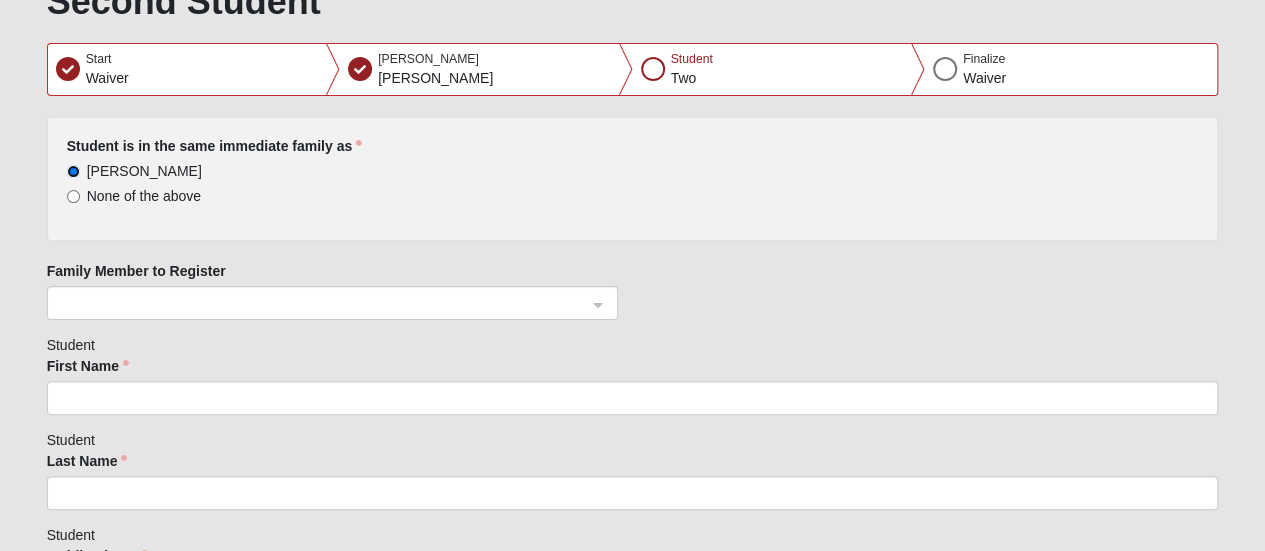 click 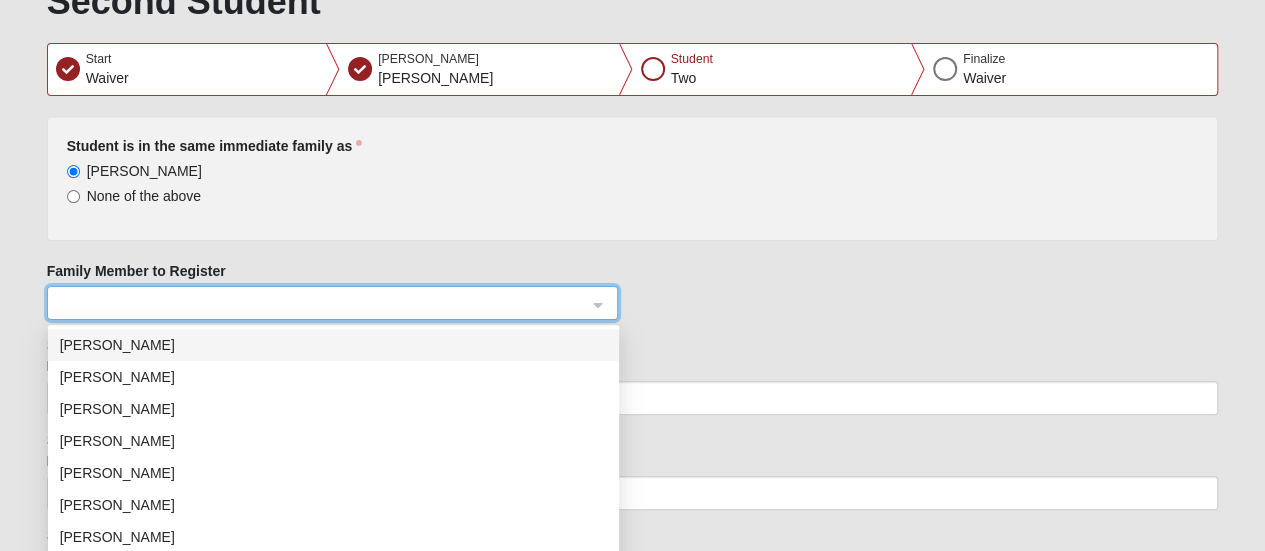 click on "[PERSON_NAME]" at bounding box center (333, 409) 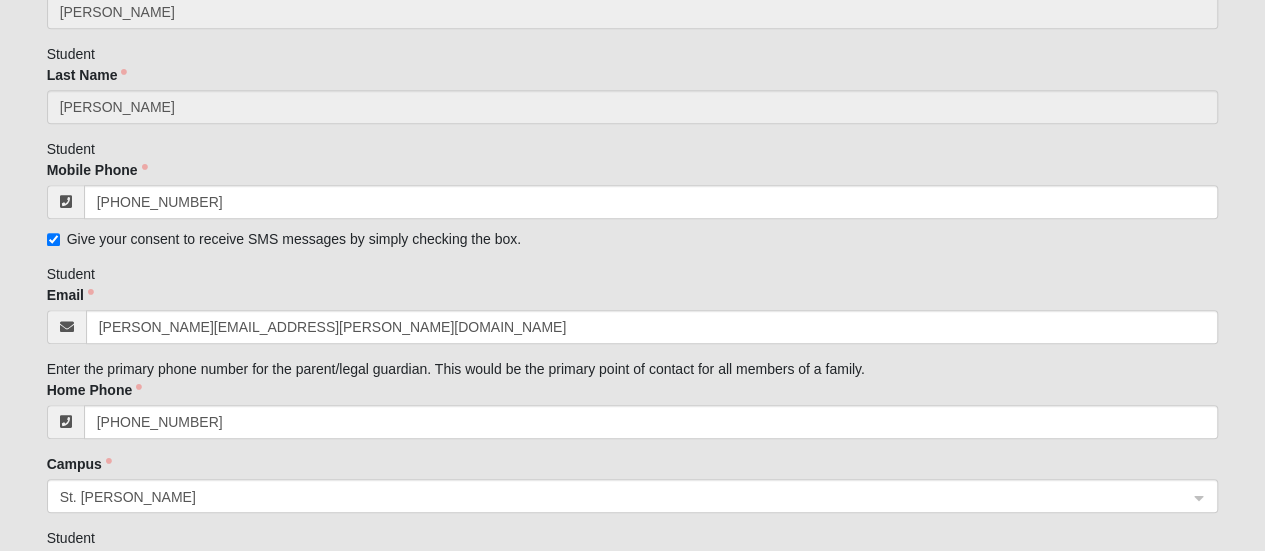 scroll, scrollTop: 543, scrollLeft: 0, axis: vertical 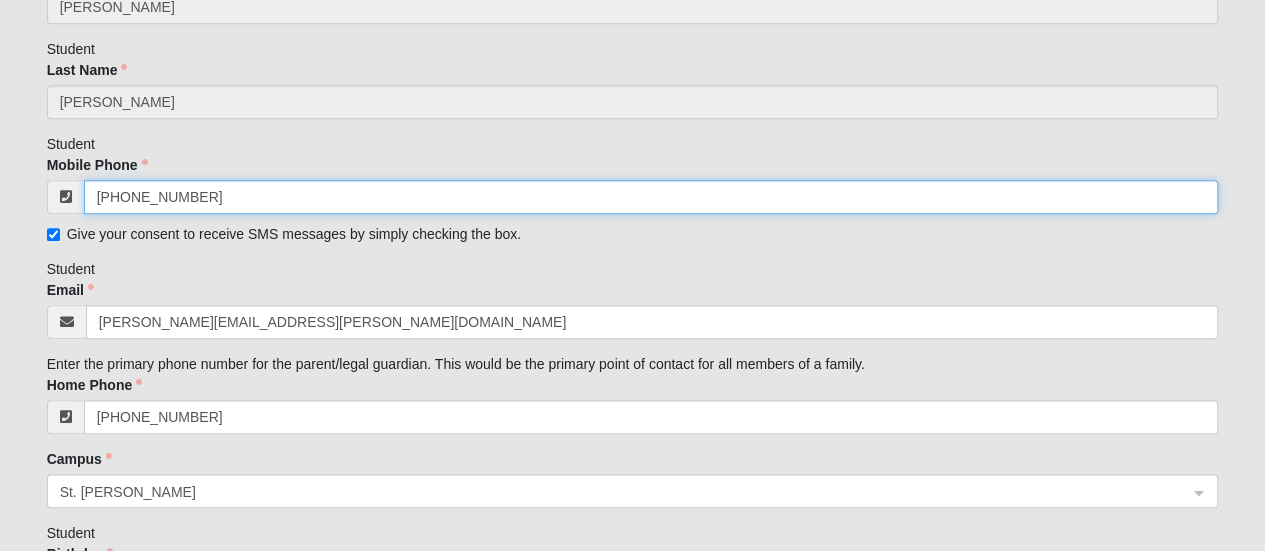 click on "[PHONE_NUMBER]" at bounding box center [651, 197] 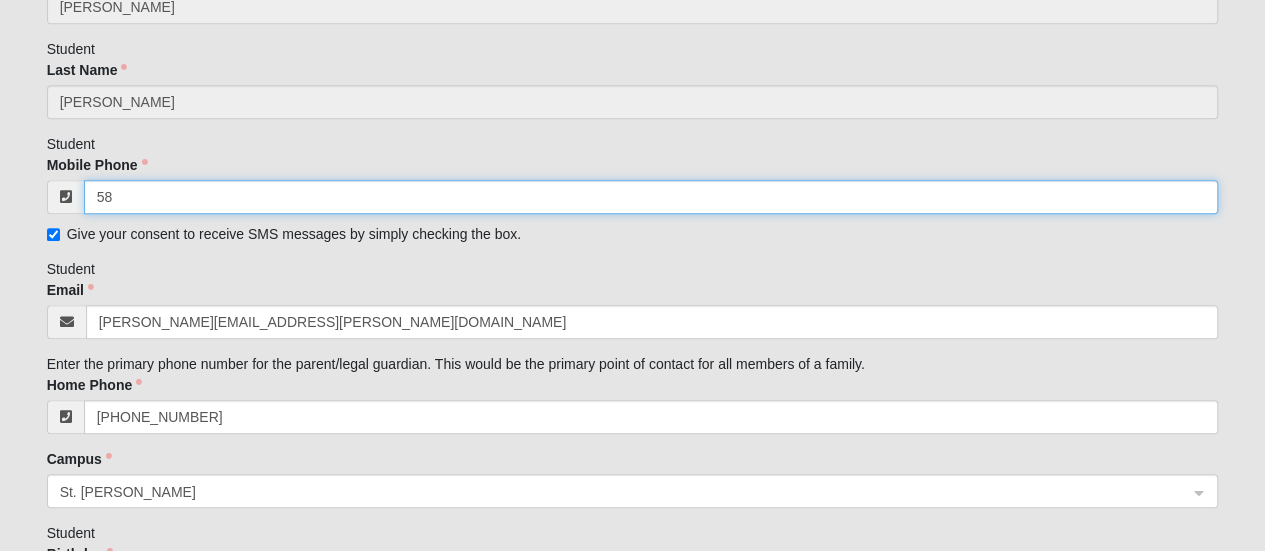 type on "5" 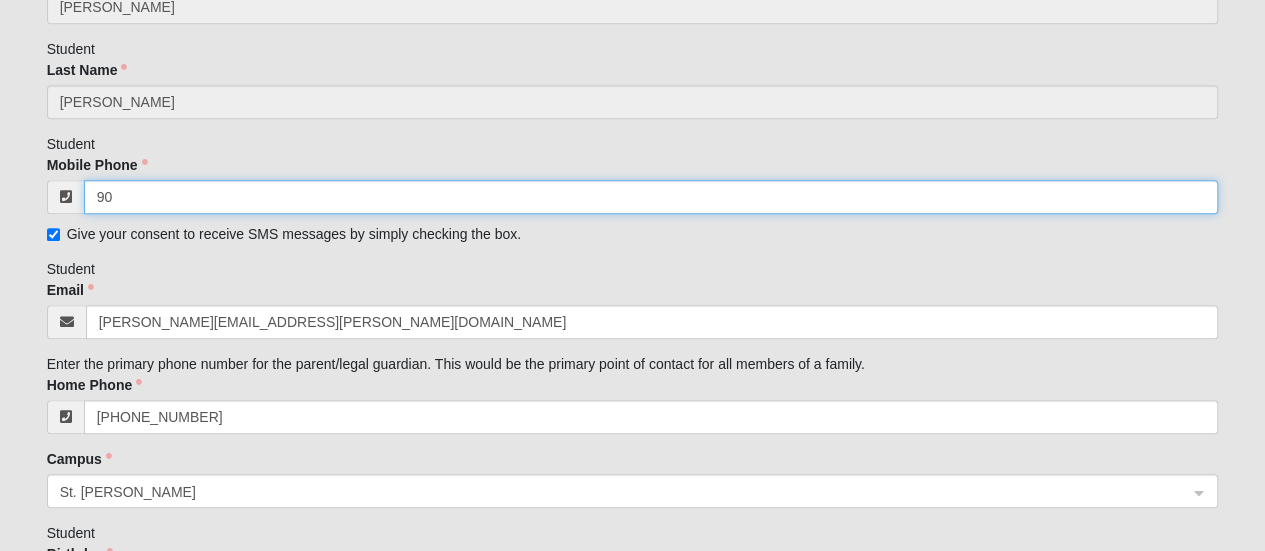 type on "9" 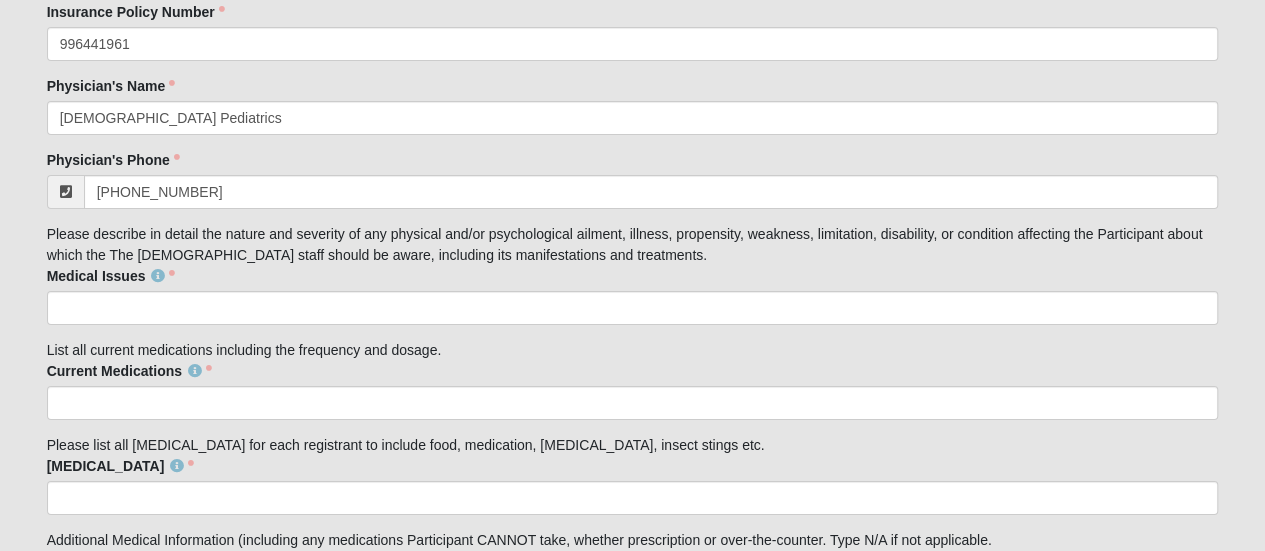 scroll, scrollTop: 3365, scrollLeft: 0, axis: vertical 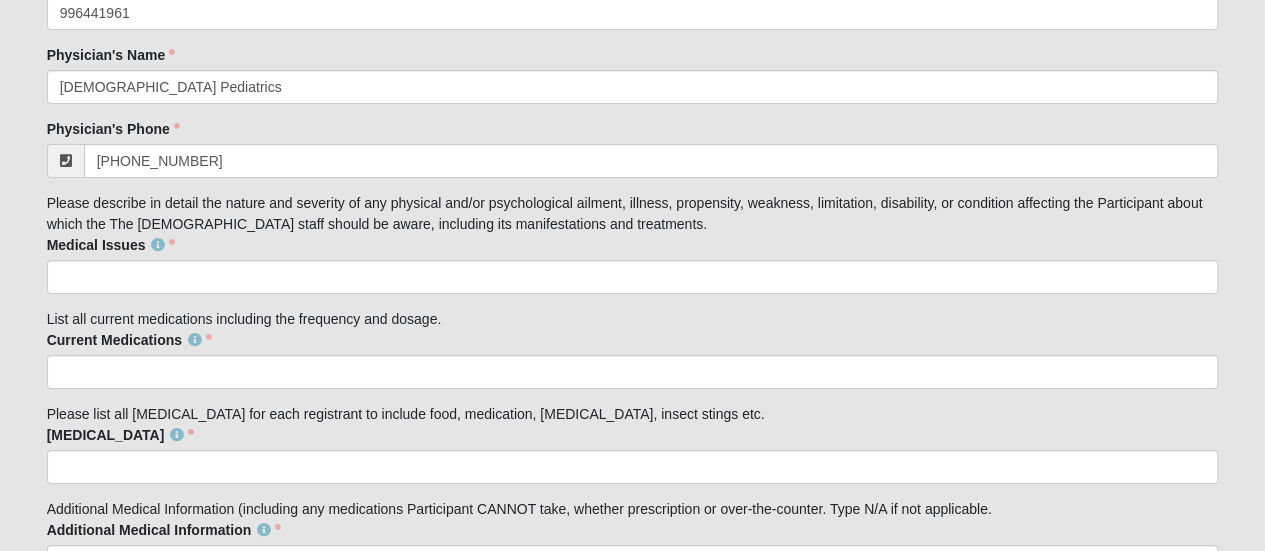 type on "[PHONE_NUMBER]" 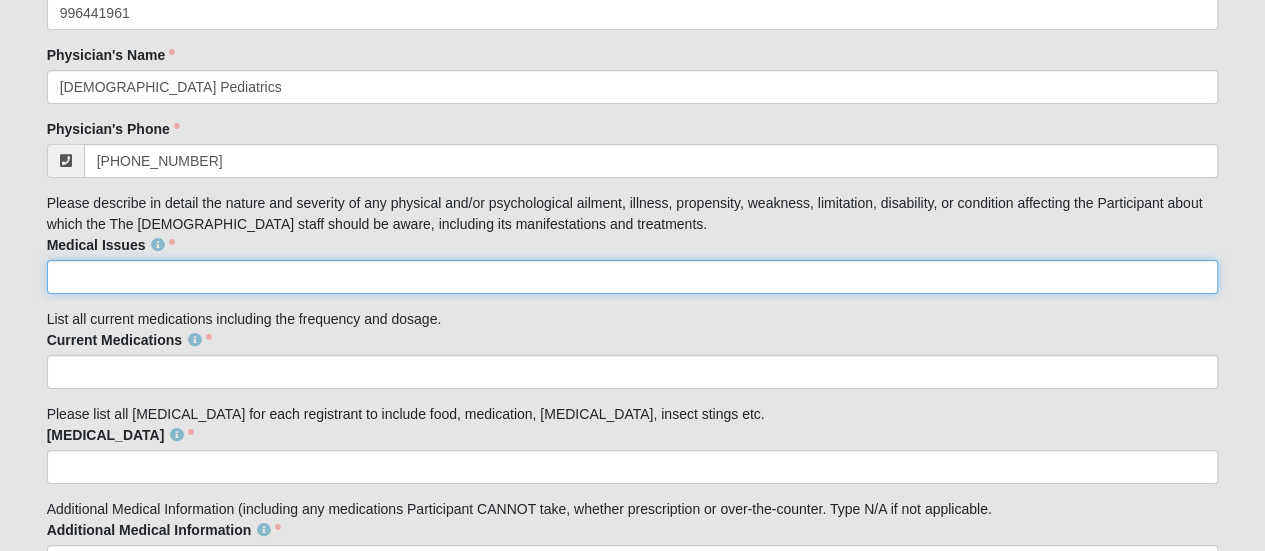 click on "Medical Issues" 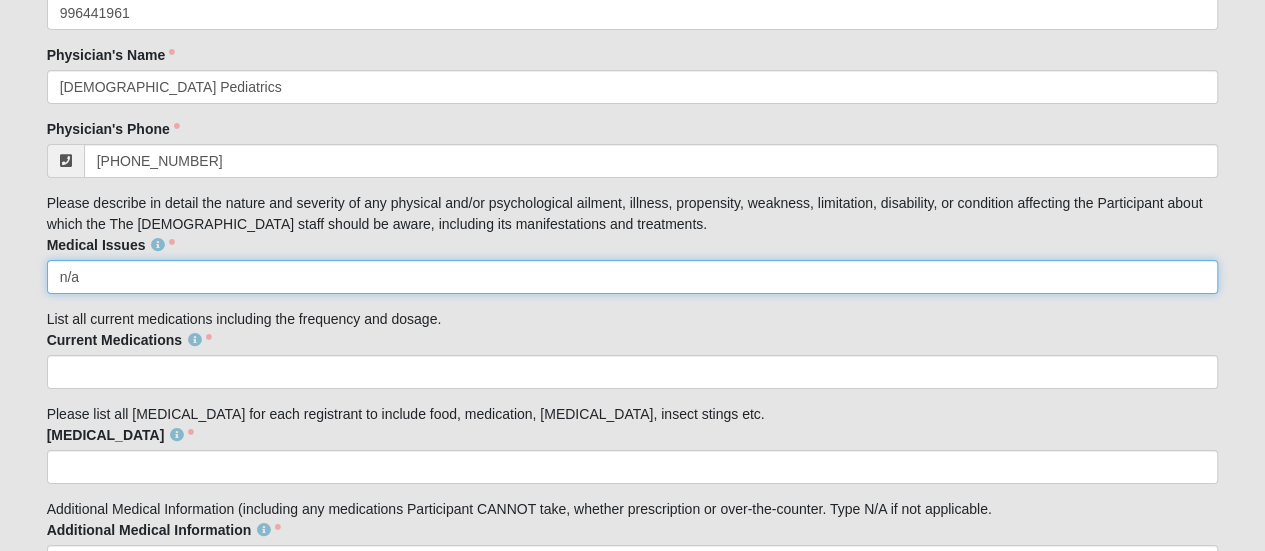 type on "n/a" 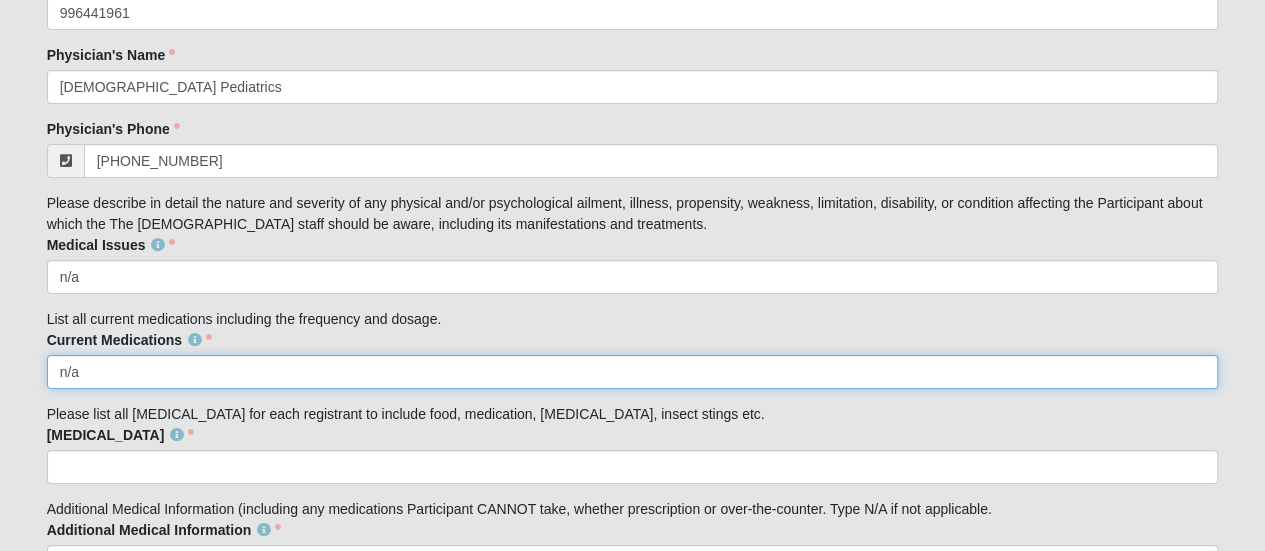 type on "n/a" 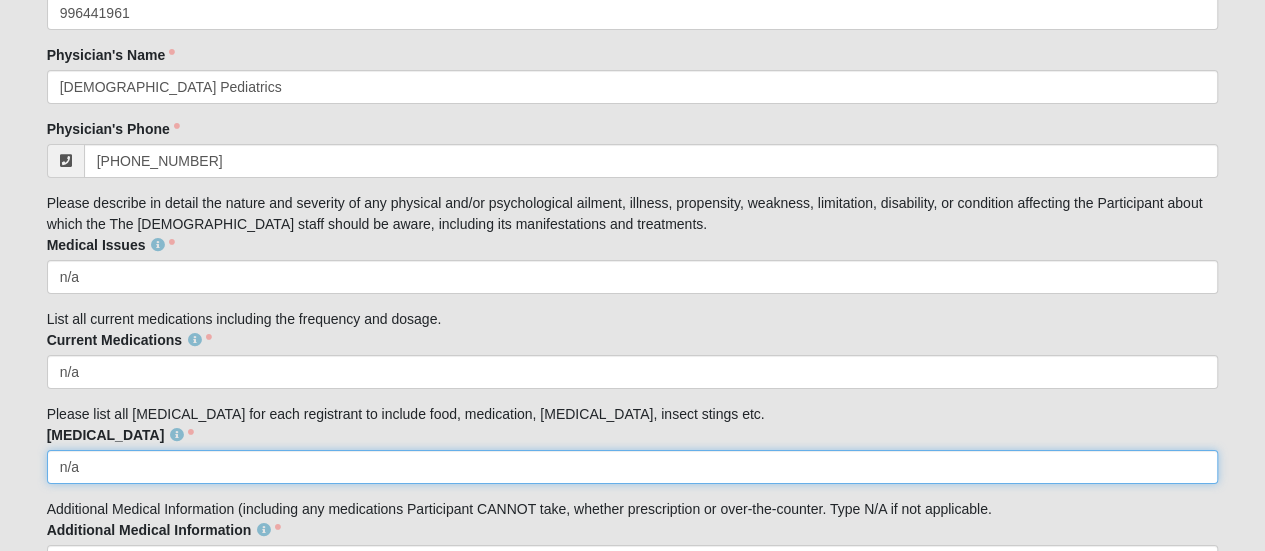 type on "n/a" 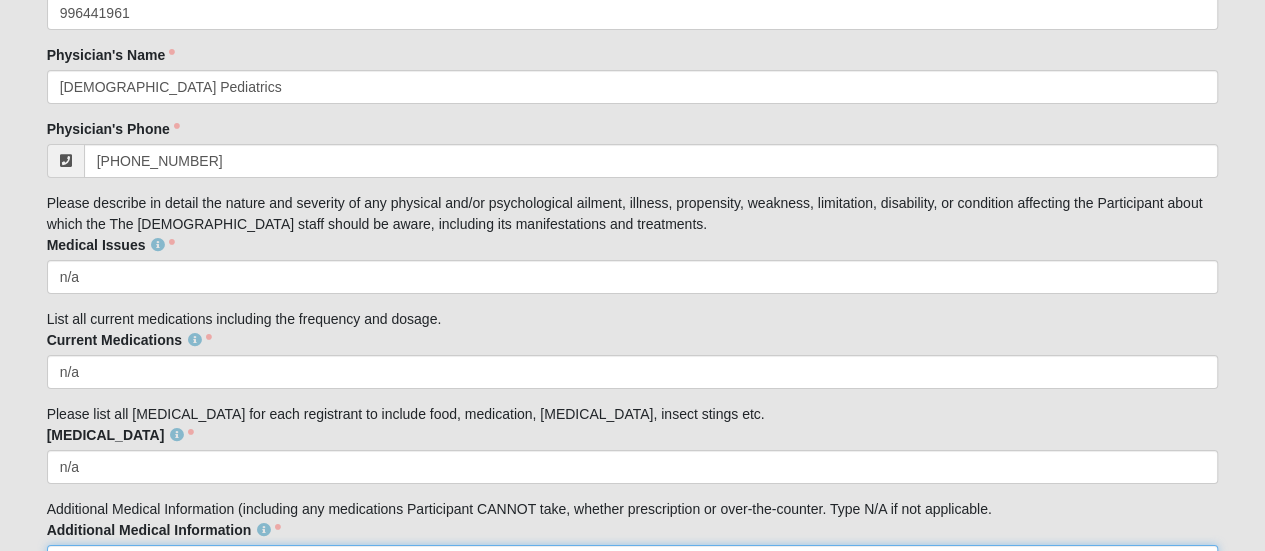 scroll, scrollTop: 3390, scrollLeft: 0, axis: vertical 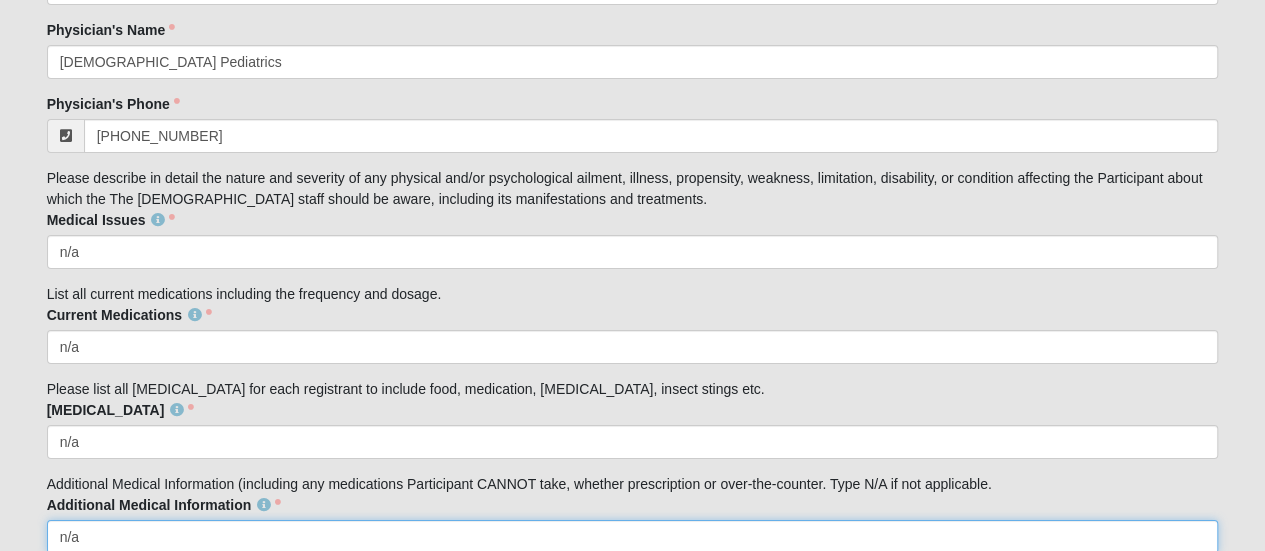 type on "n/a" 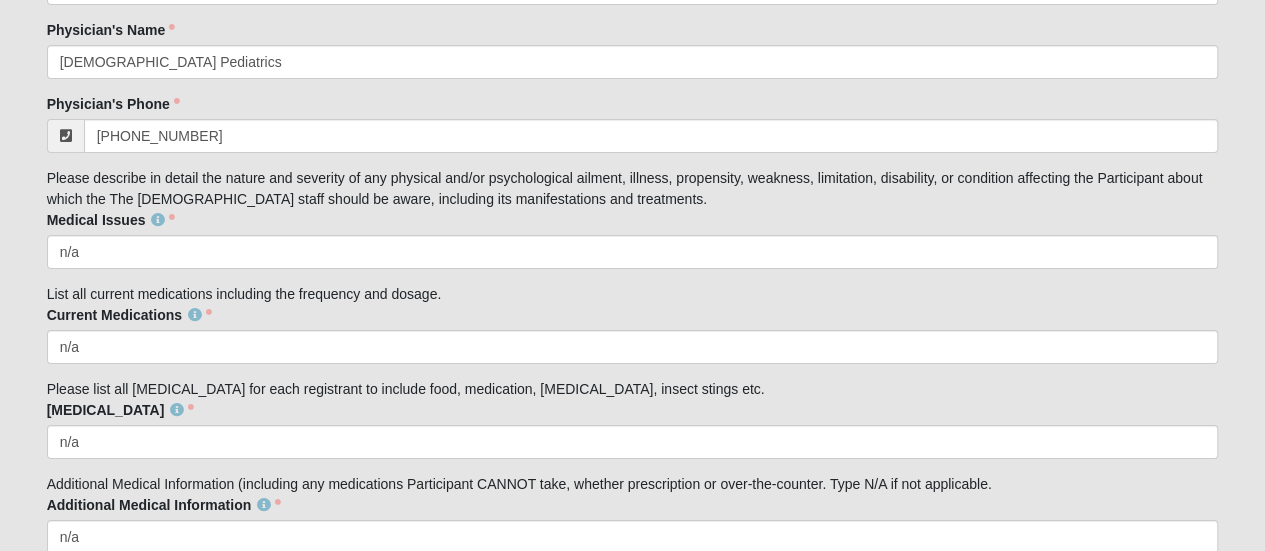 type 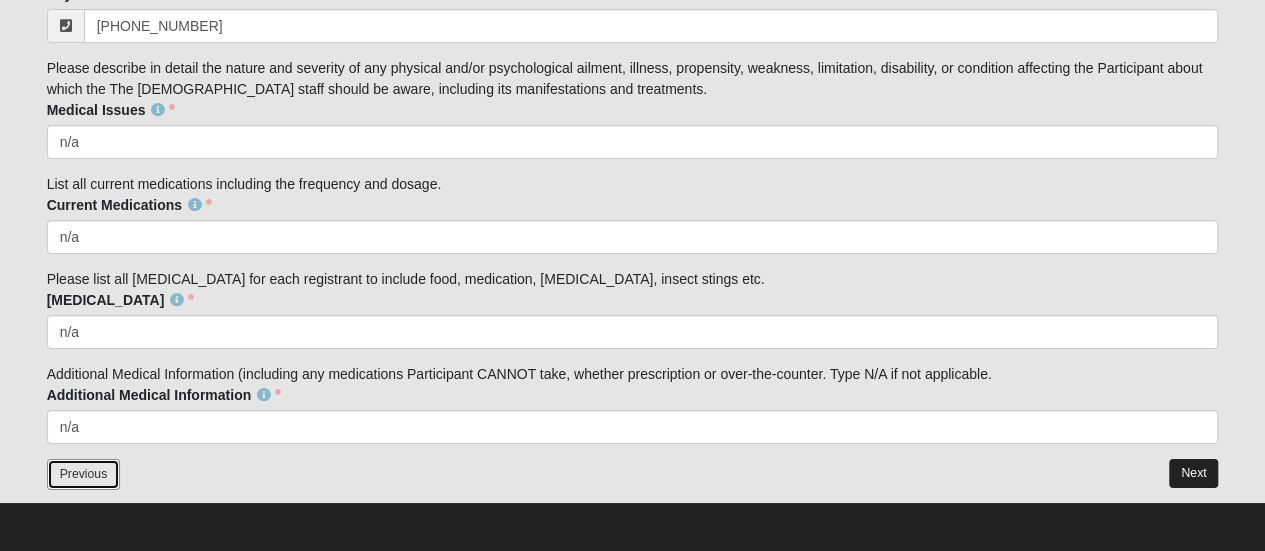 click on "Next" at bounding box center (1193, 473) 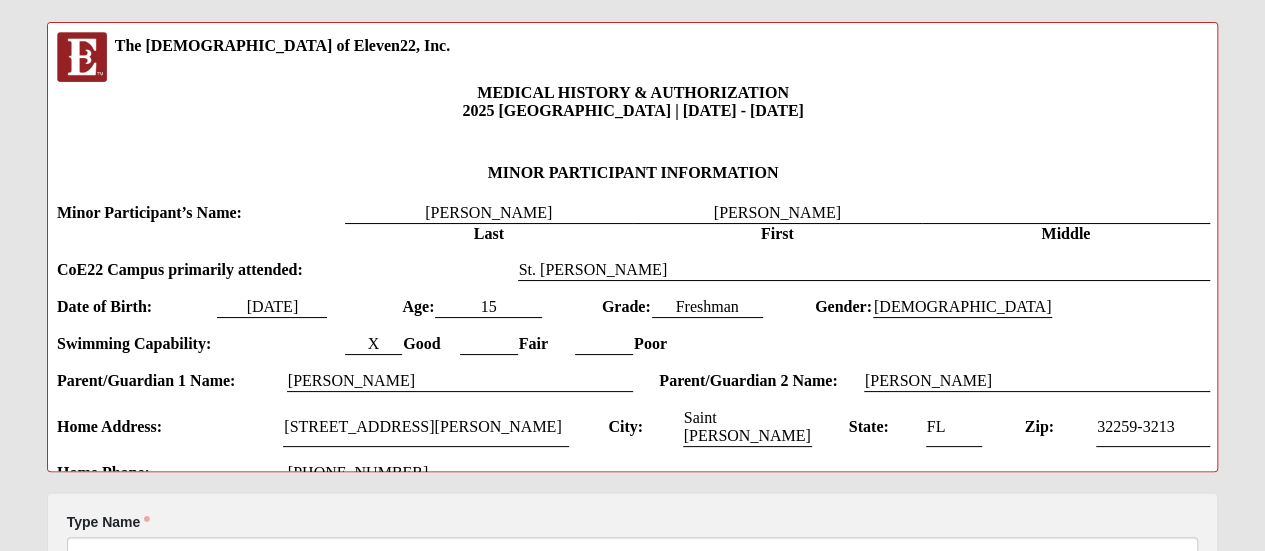 scroll, scrollTop: 0, scrollLeft: 0, axis: both 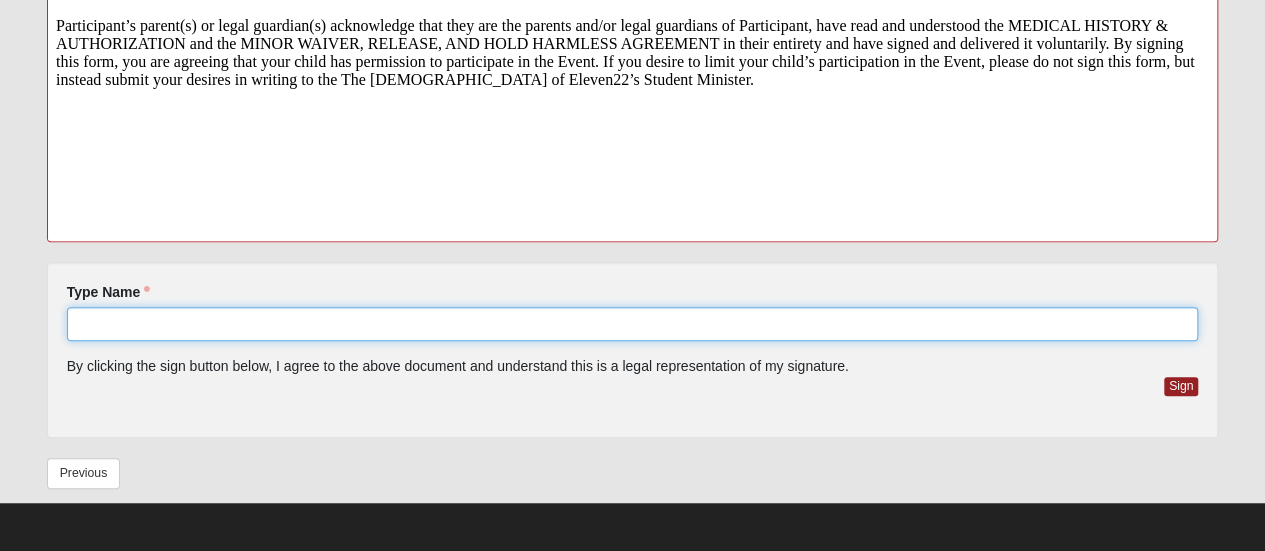 click on "Type Name" 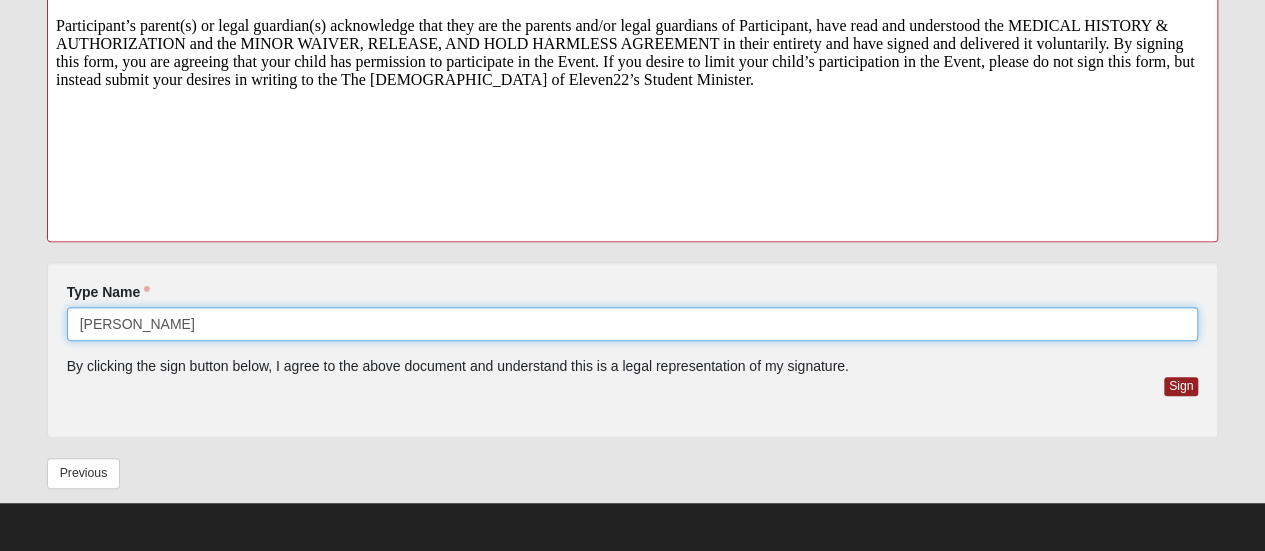 type on "[PERSON_NAME]" 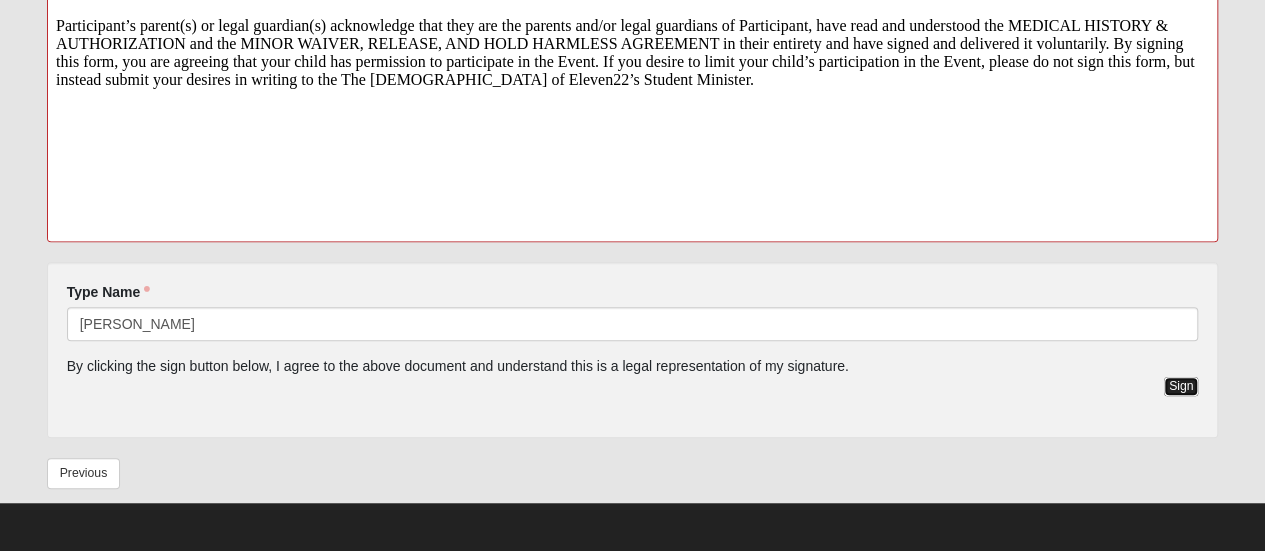 click on "Sign" at bounding box center [1181, 386] 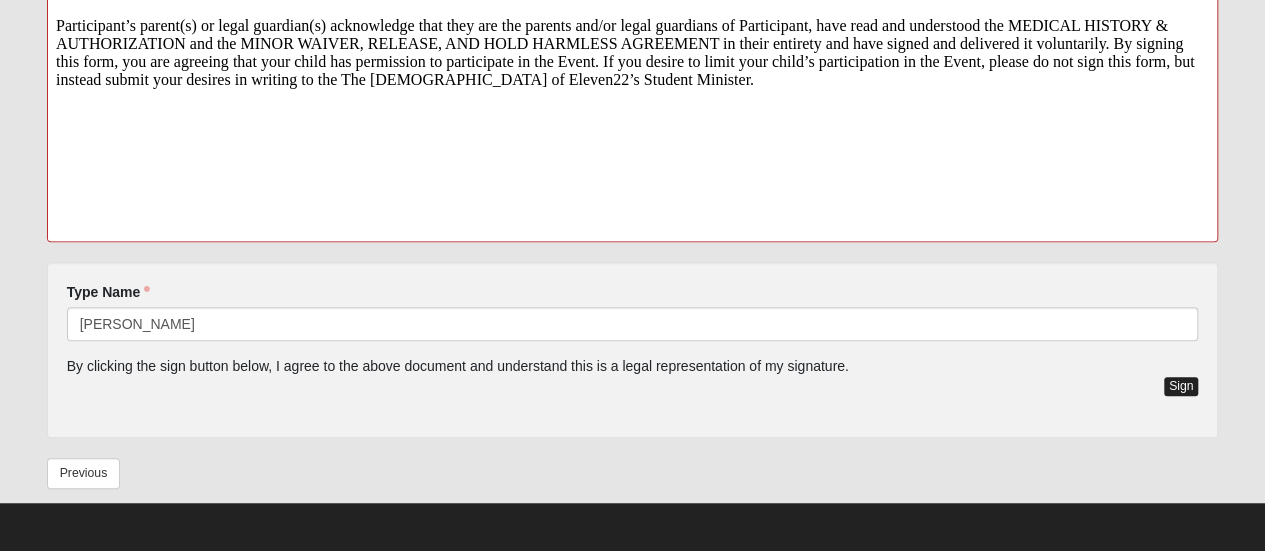 scroll, scrollTop: 535, scrollLeft: 0, axis: vertical 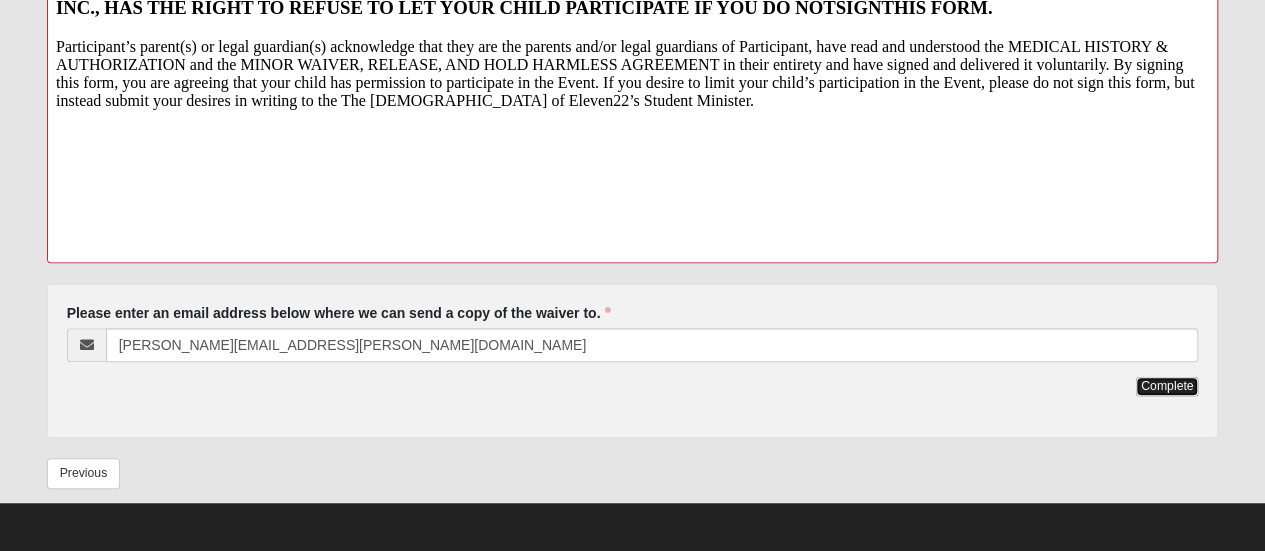 click on "Complete" at bounding box center (1167, 386) 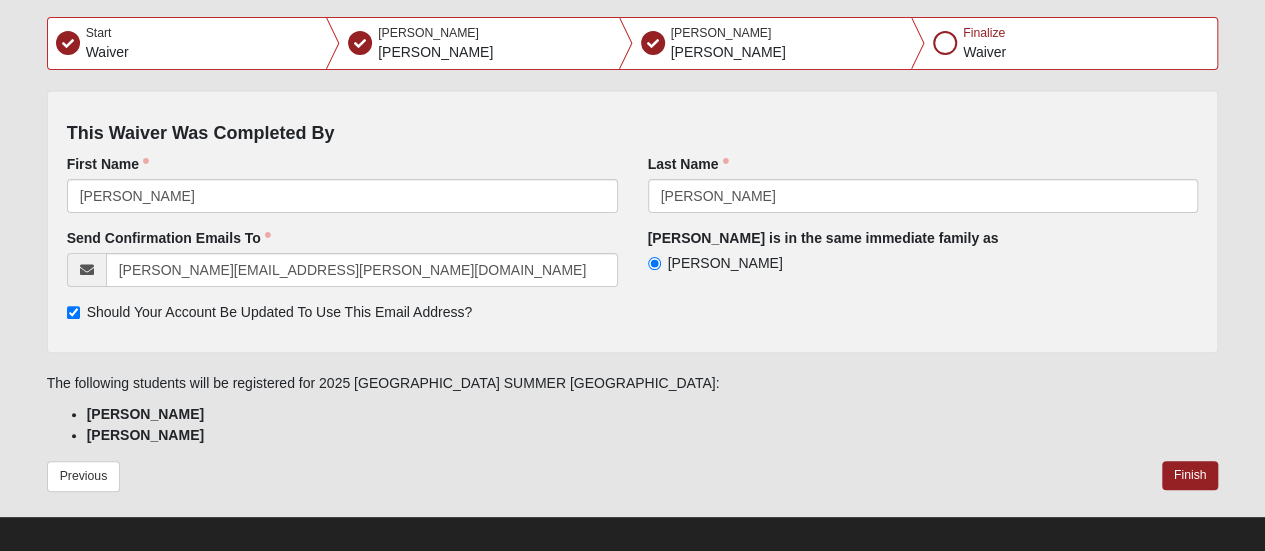 scroll, scrollTop: 192, scrollLeft: 0, axis: vertical 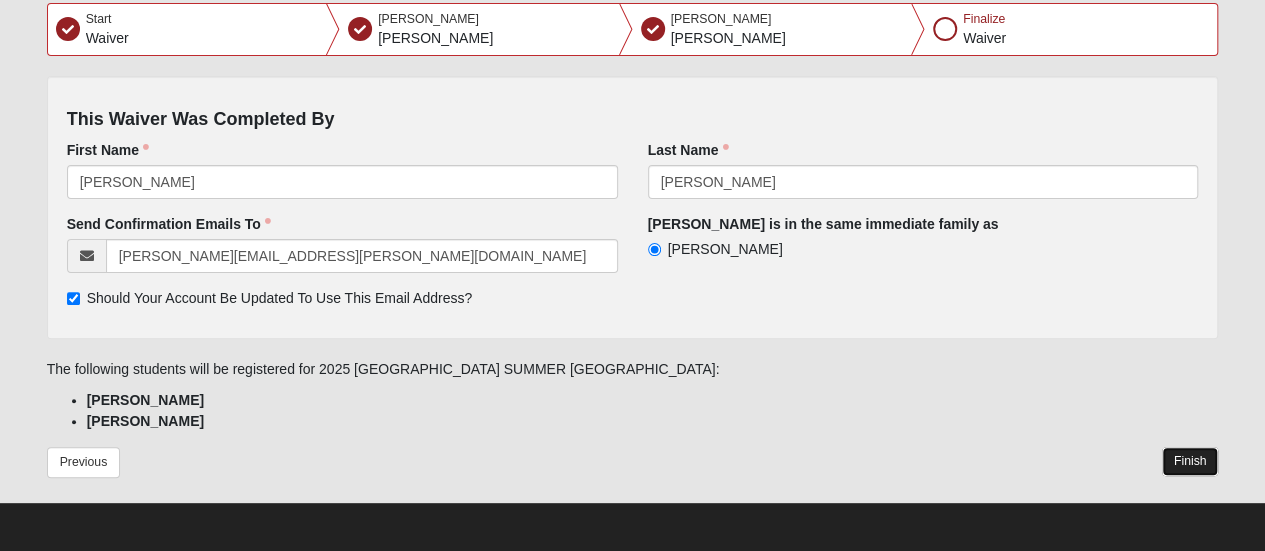 click on "Finish" at bounding box center [1190, 461] 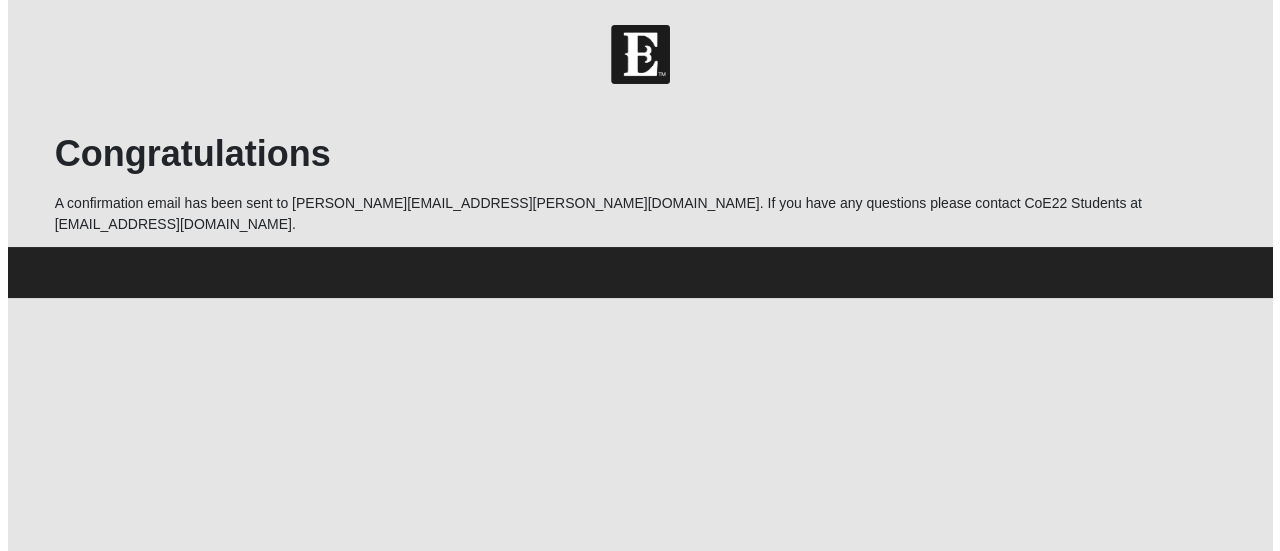 scroll, scrollTop: 0, scrollLeft: 0, axis: both 